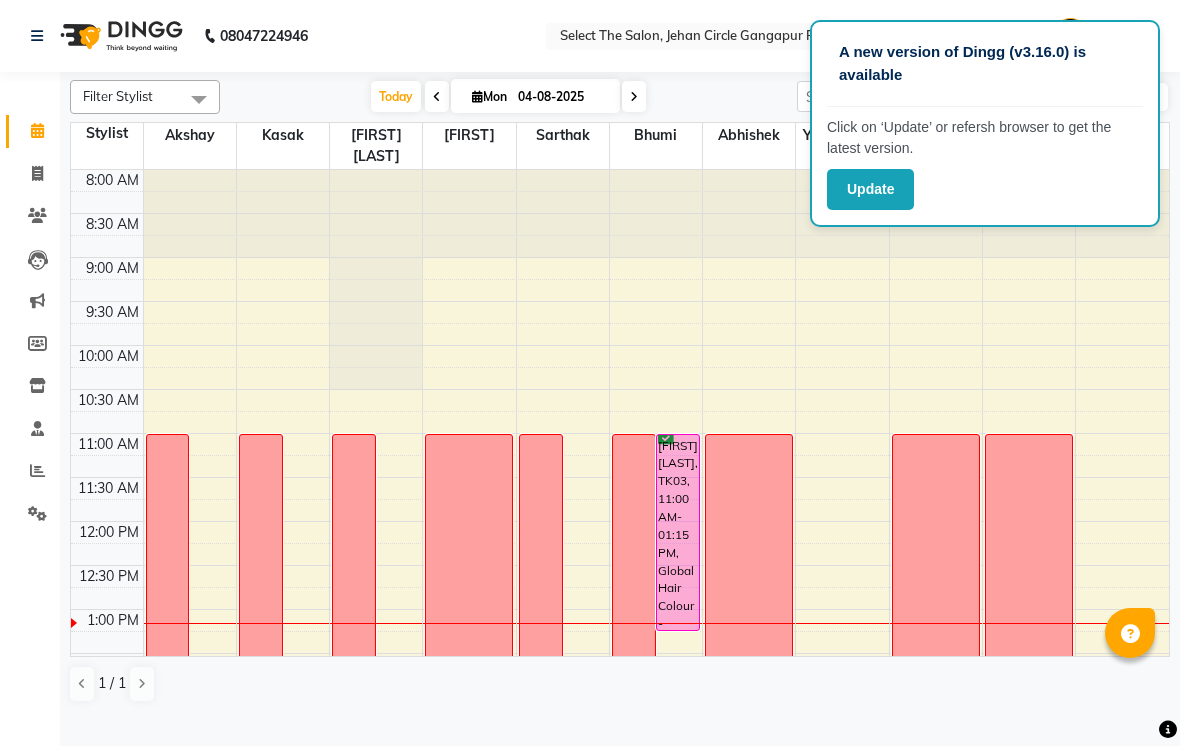 scroll, scrollTop: 0, scrollLeft: 0, axis: both 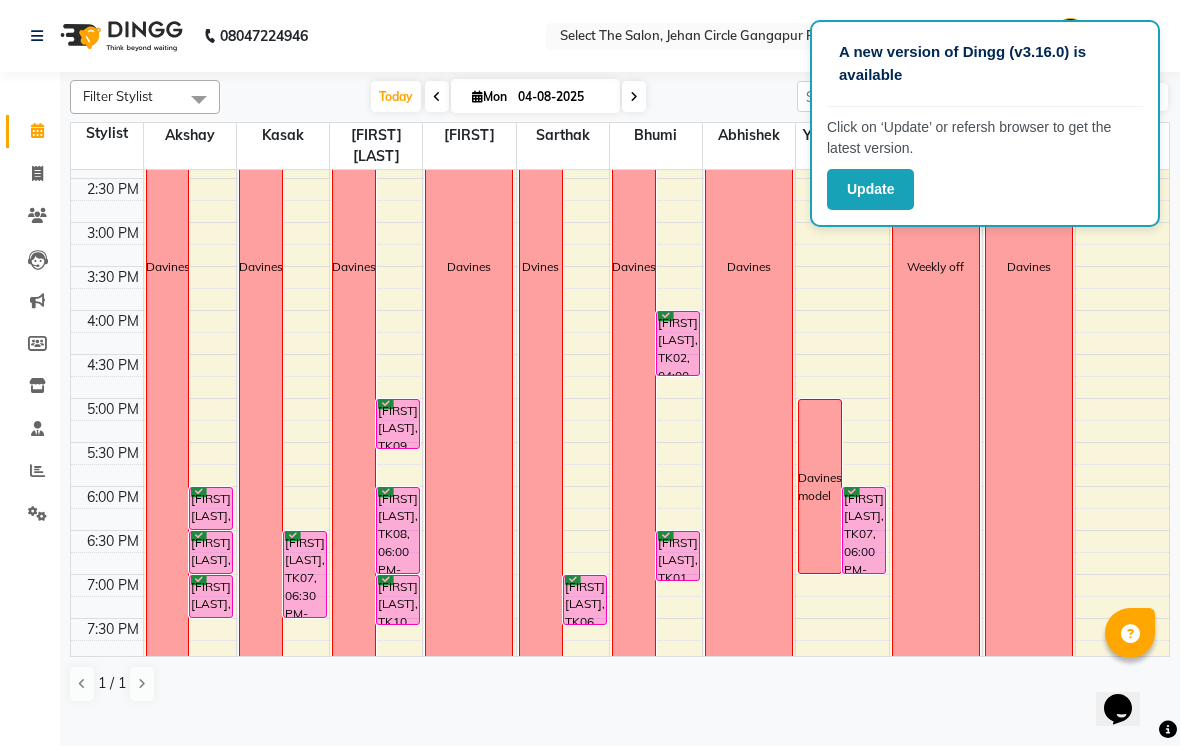 click at bounding box center [634, 97] 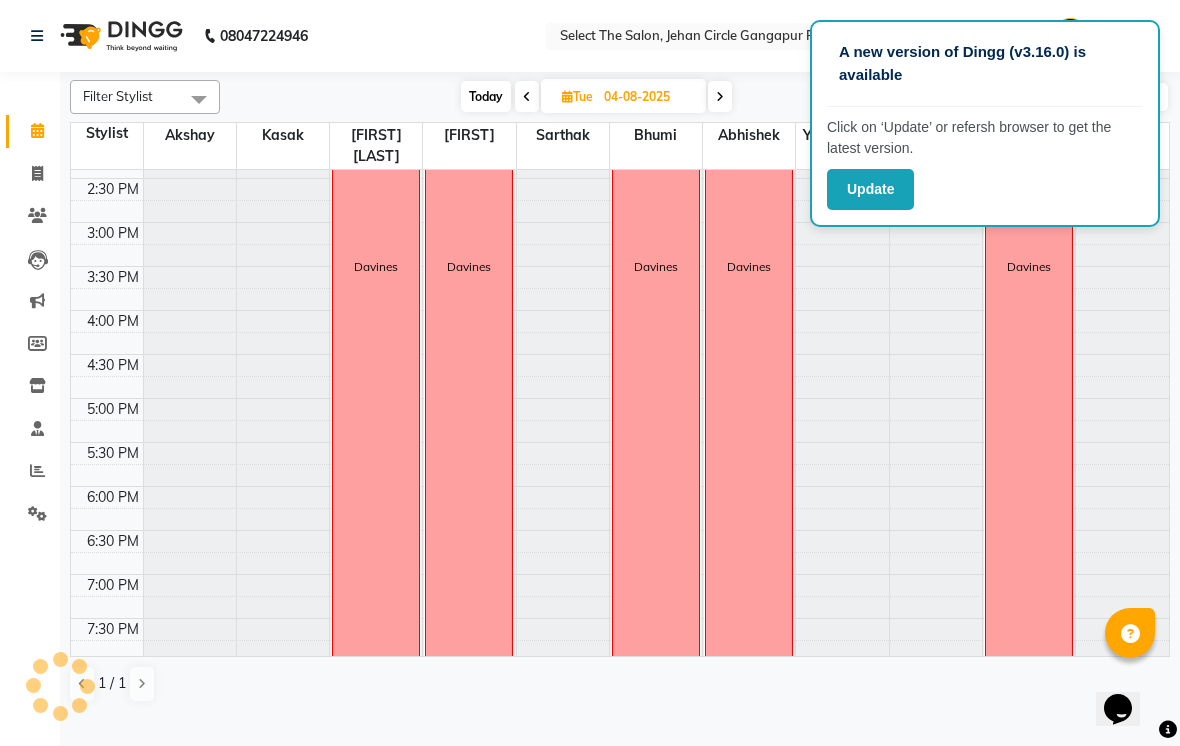 type on "05-08-2025" 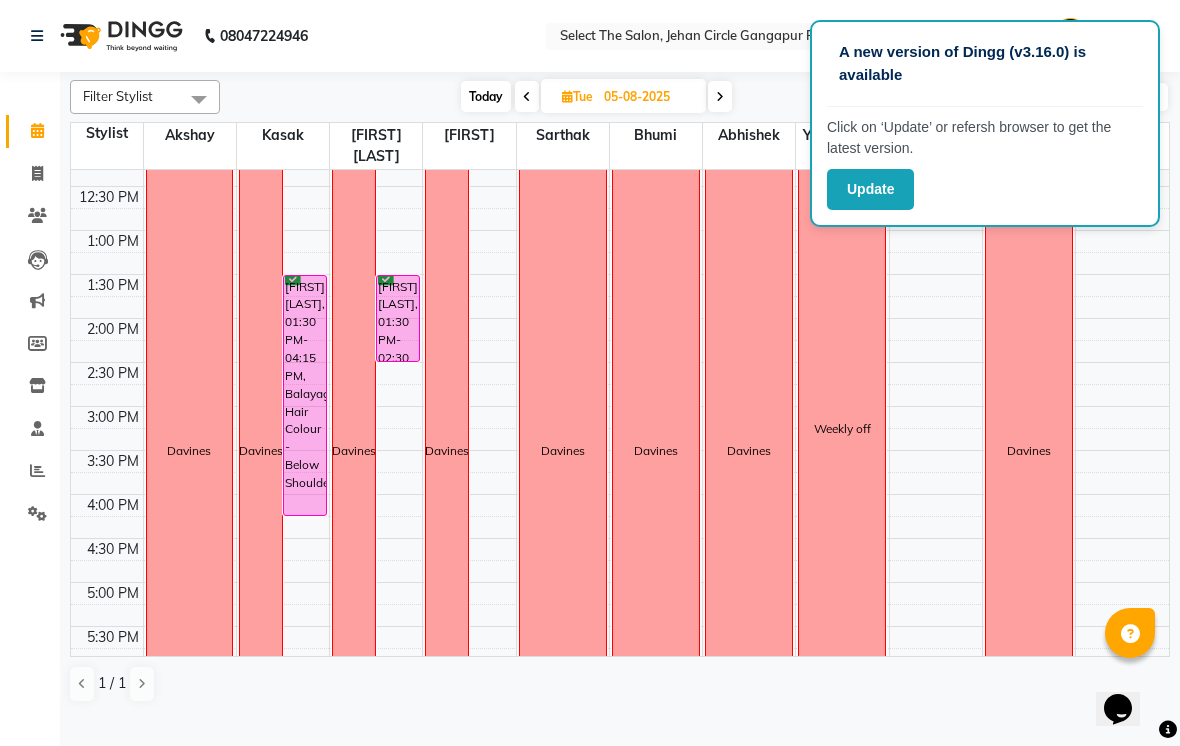 scroll, scrollTop: 381, scrollLeft: 0, axis: vertical 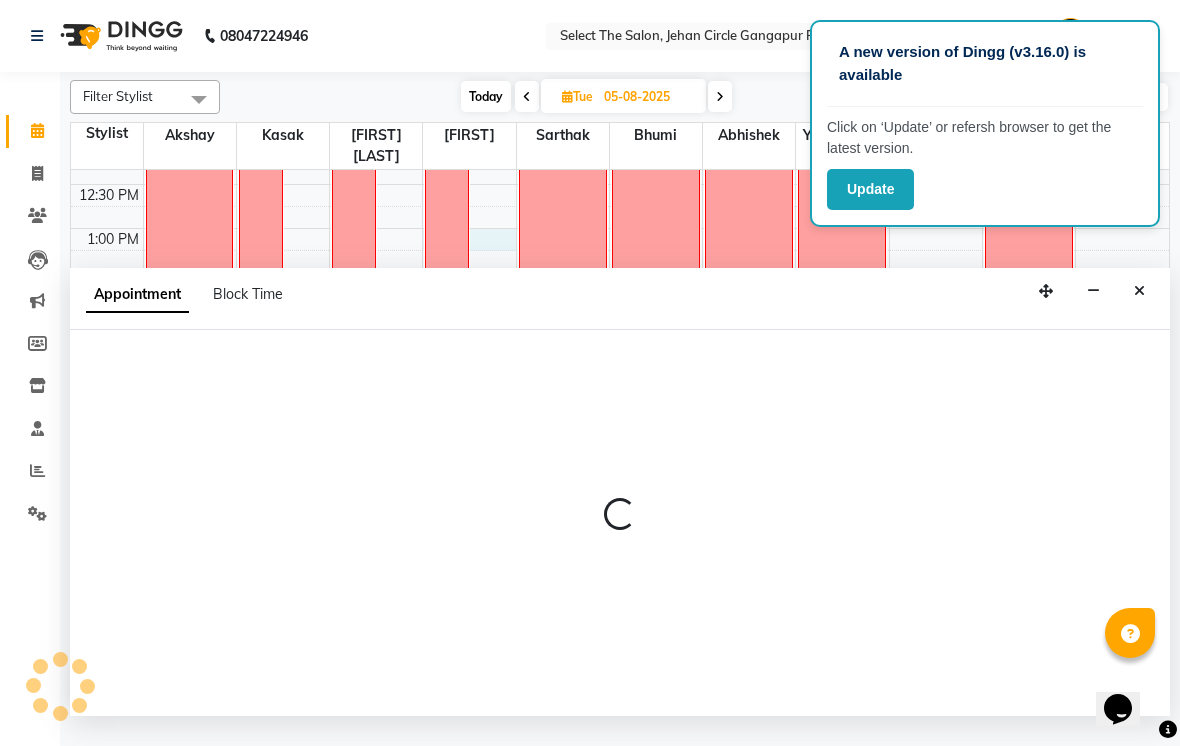 select on "50838" 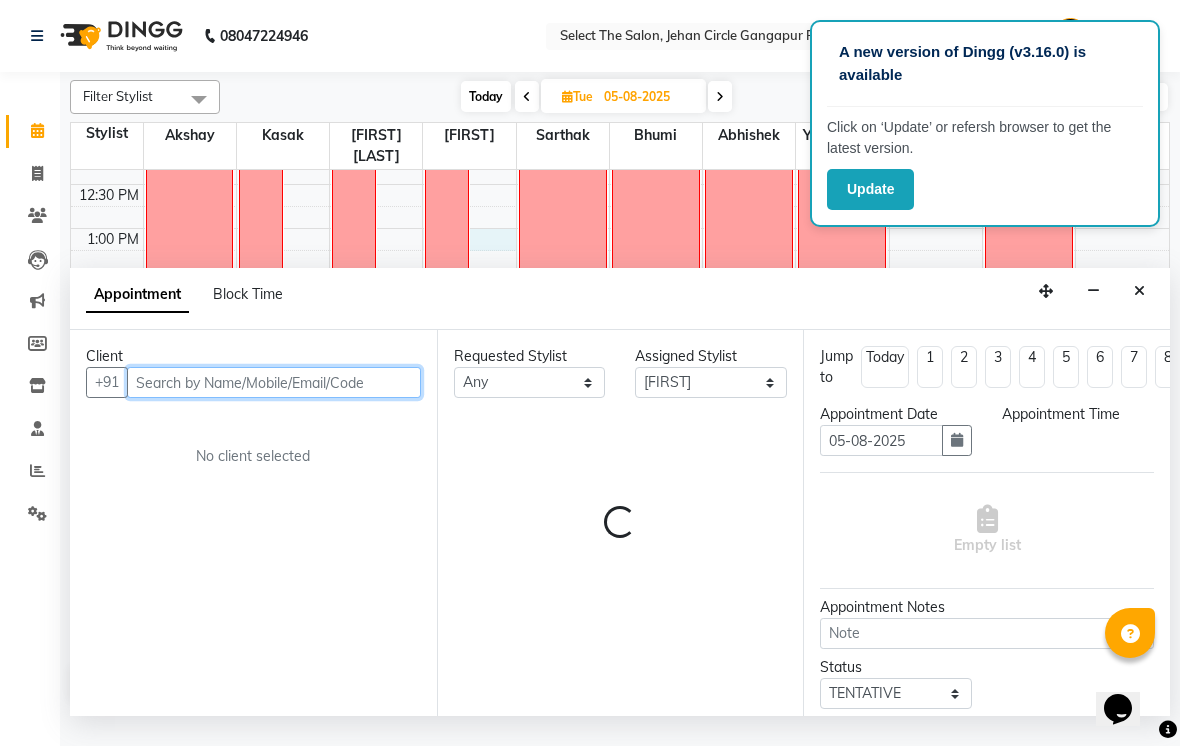 select on "780" 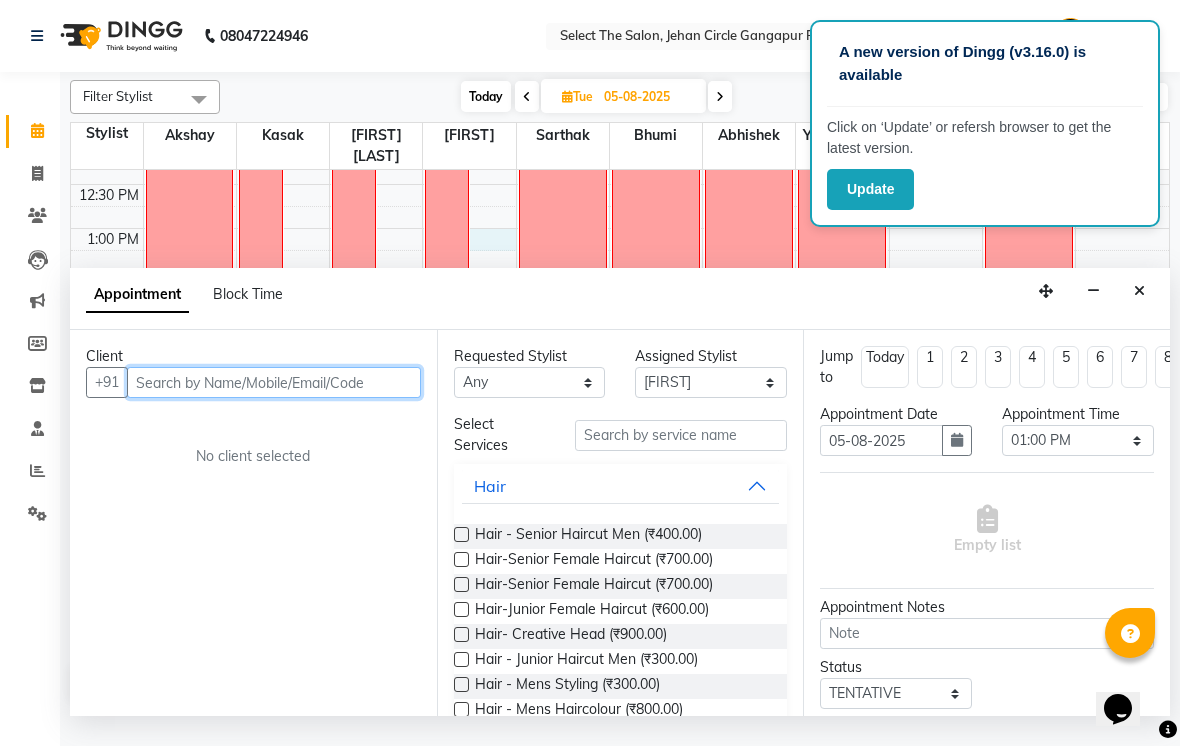 click at bounding box center (274, 382) 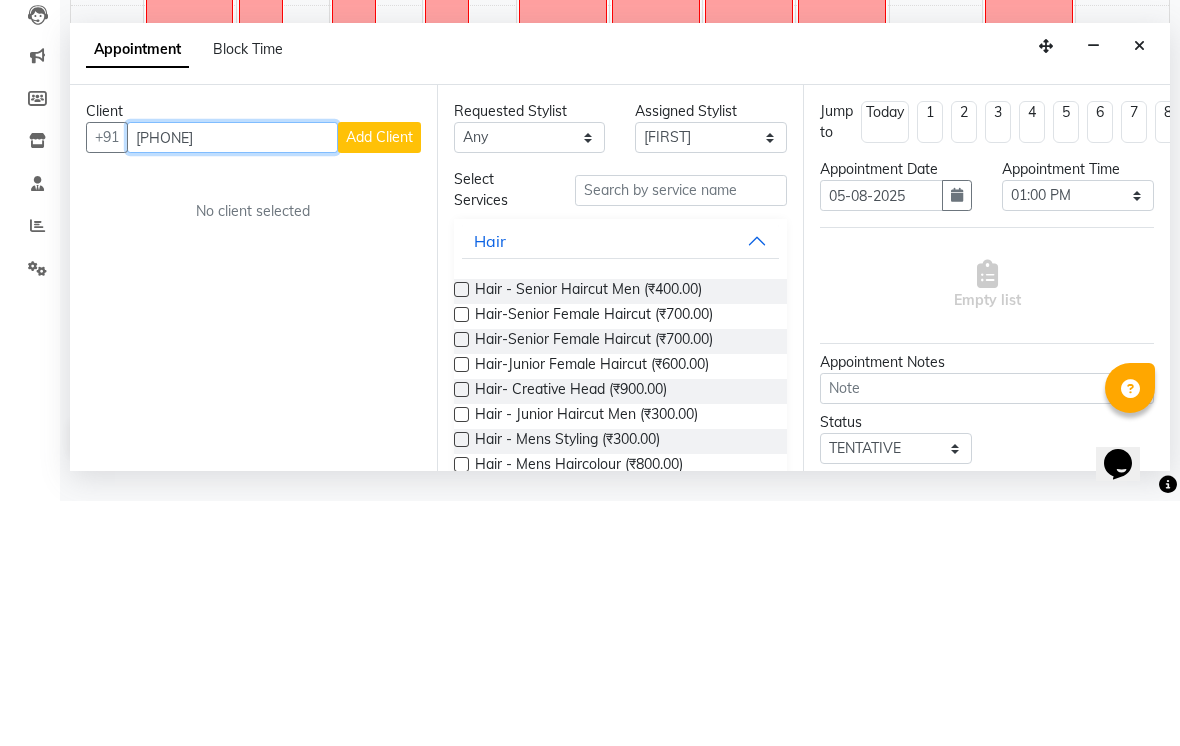type on "[PHONE]" 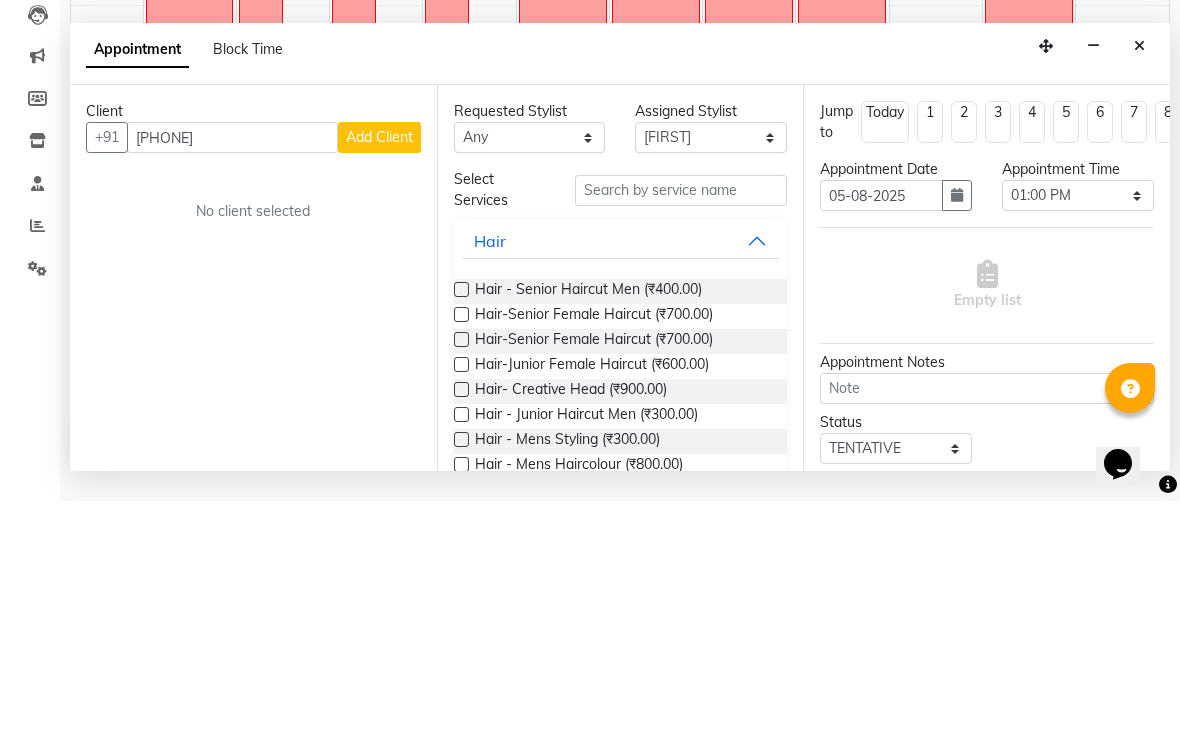 click on "Add Client" at bounding box center [379, 382] 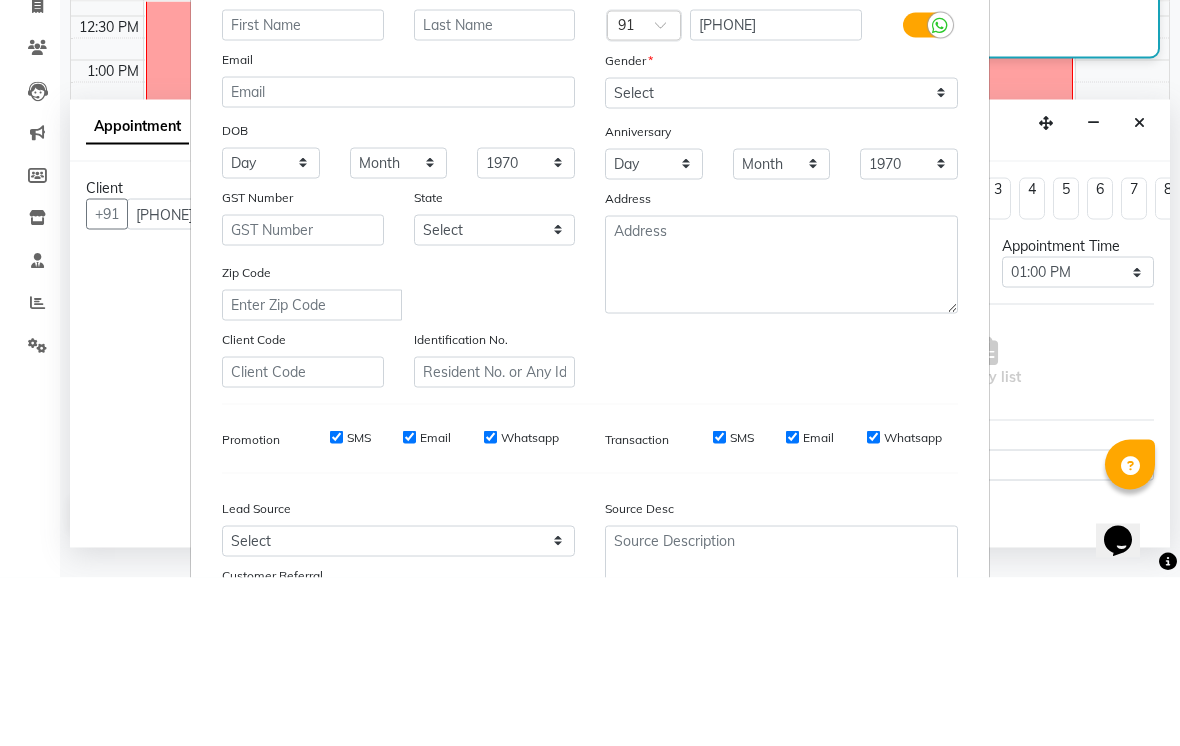 type on "a" 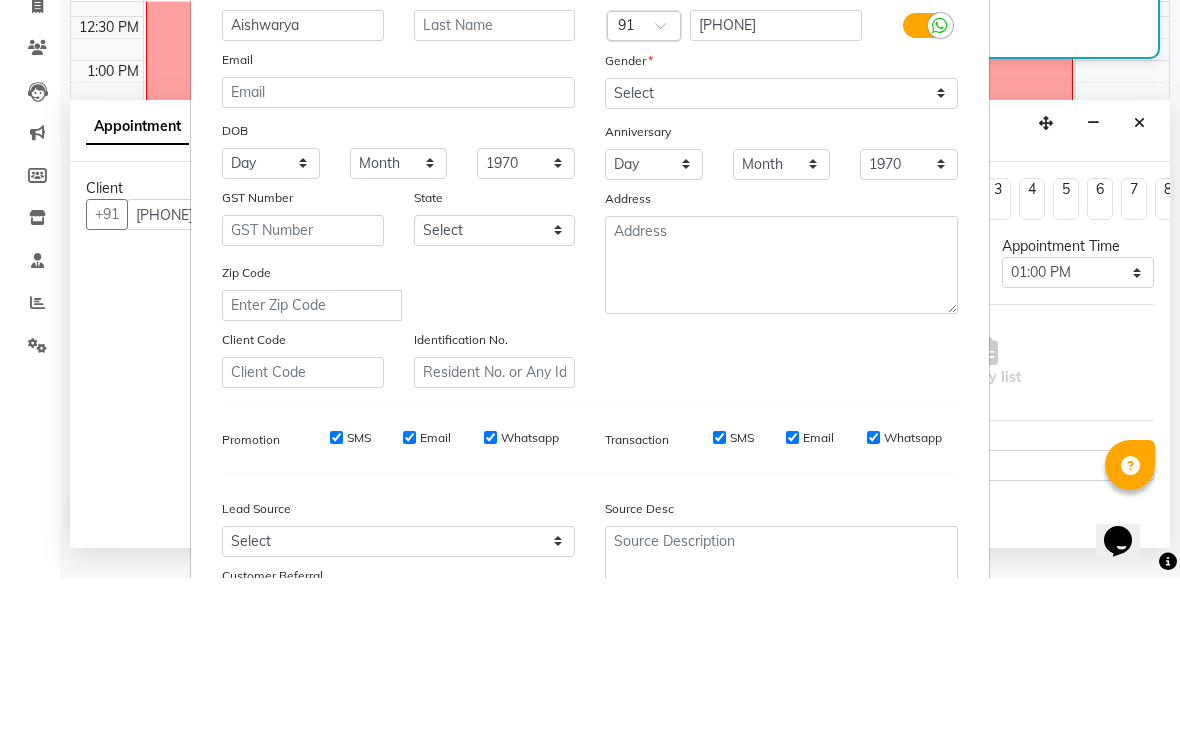 type on "Aishwarya" 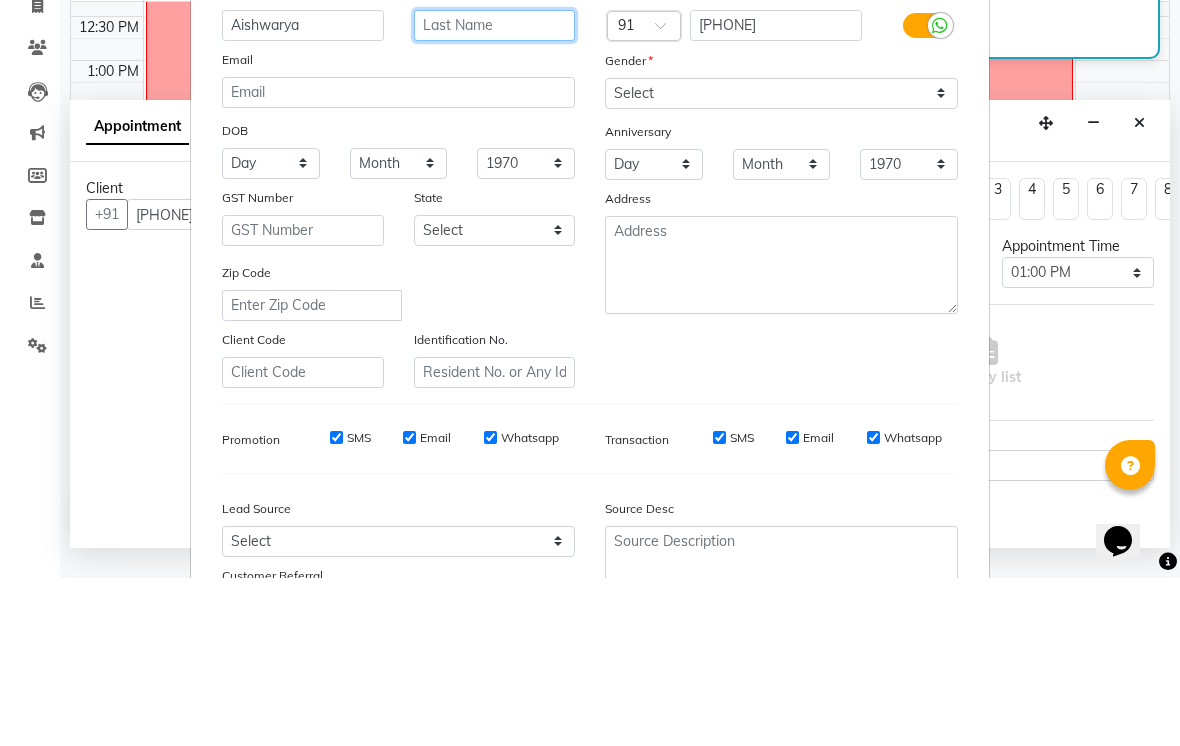 click at bounding box center [495, 193] 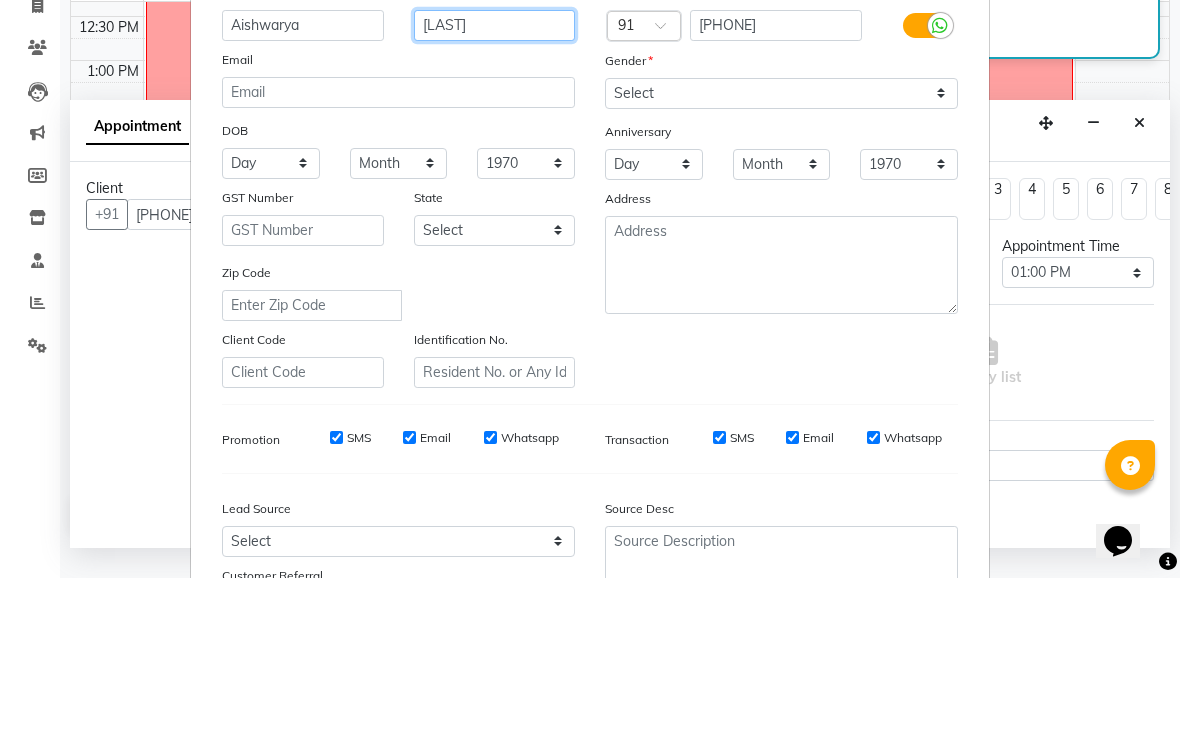 type on "[LAST]" 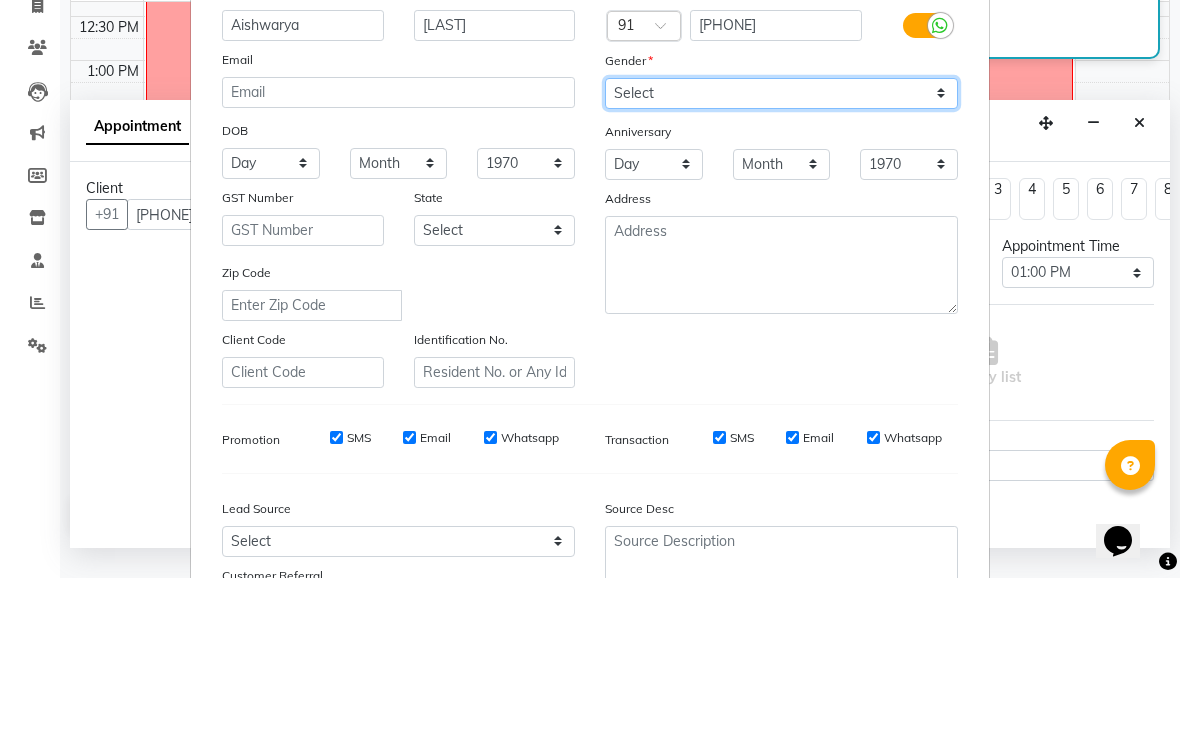 click on "Select Male Female Other Prefer Not To Say" at bounding box center [781, 261] 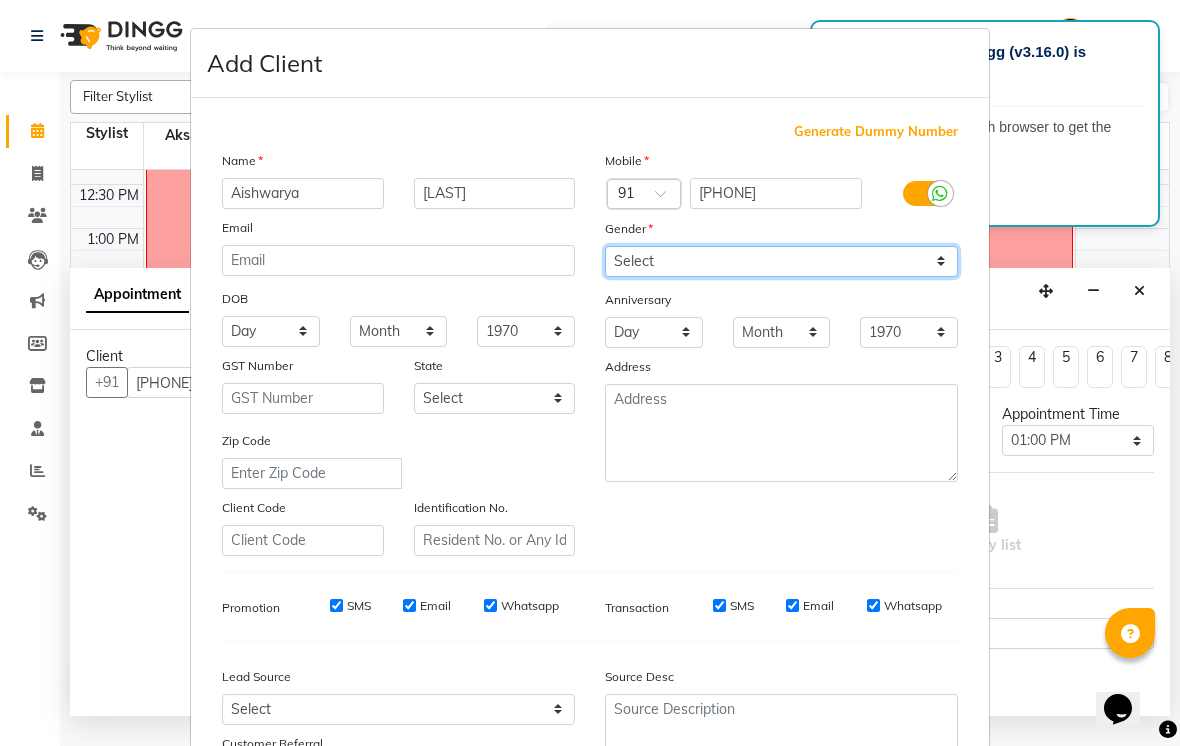 select on "female" 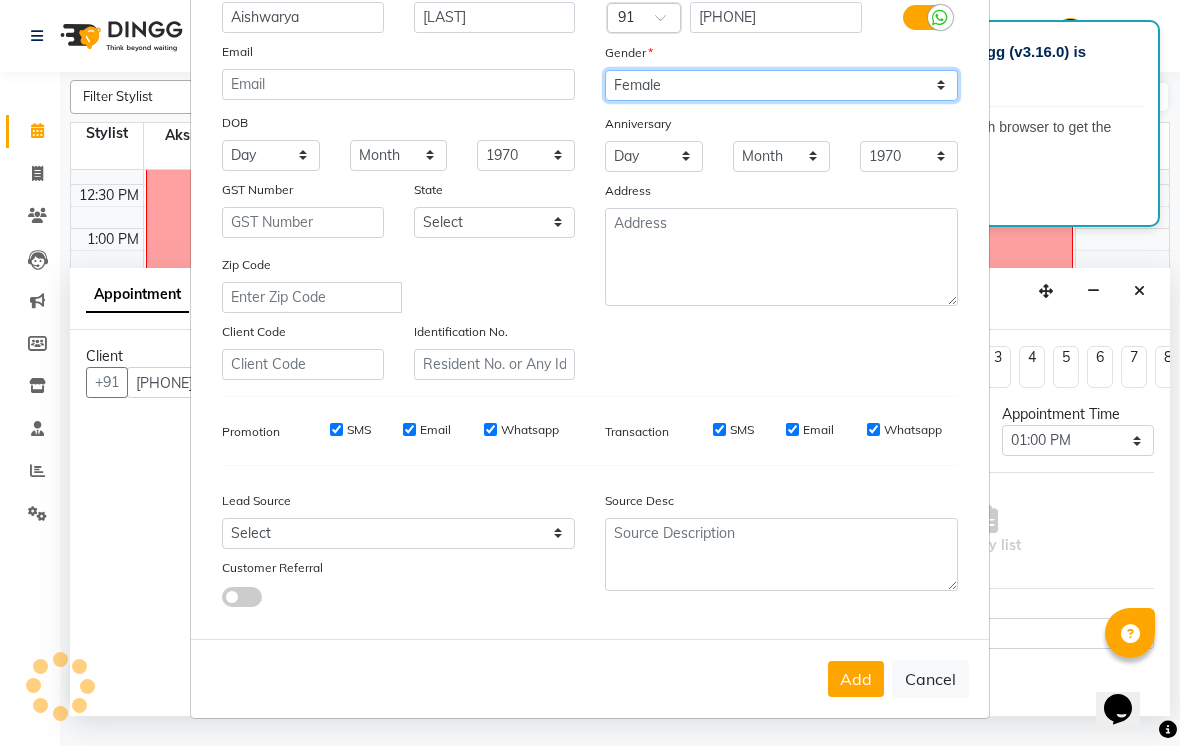 scroll, scrollTop: 176, scrollLeft: 0, axis: vertical 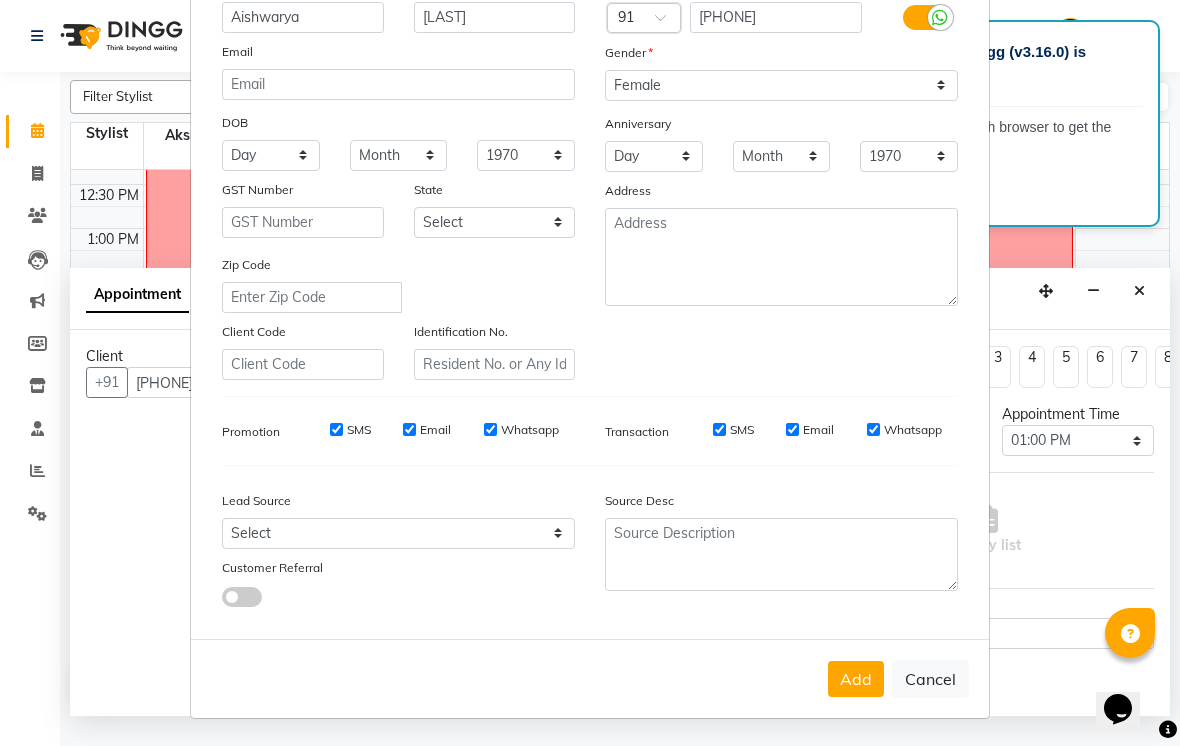 click on "Add" at bounding box center [856, 679] 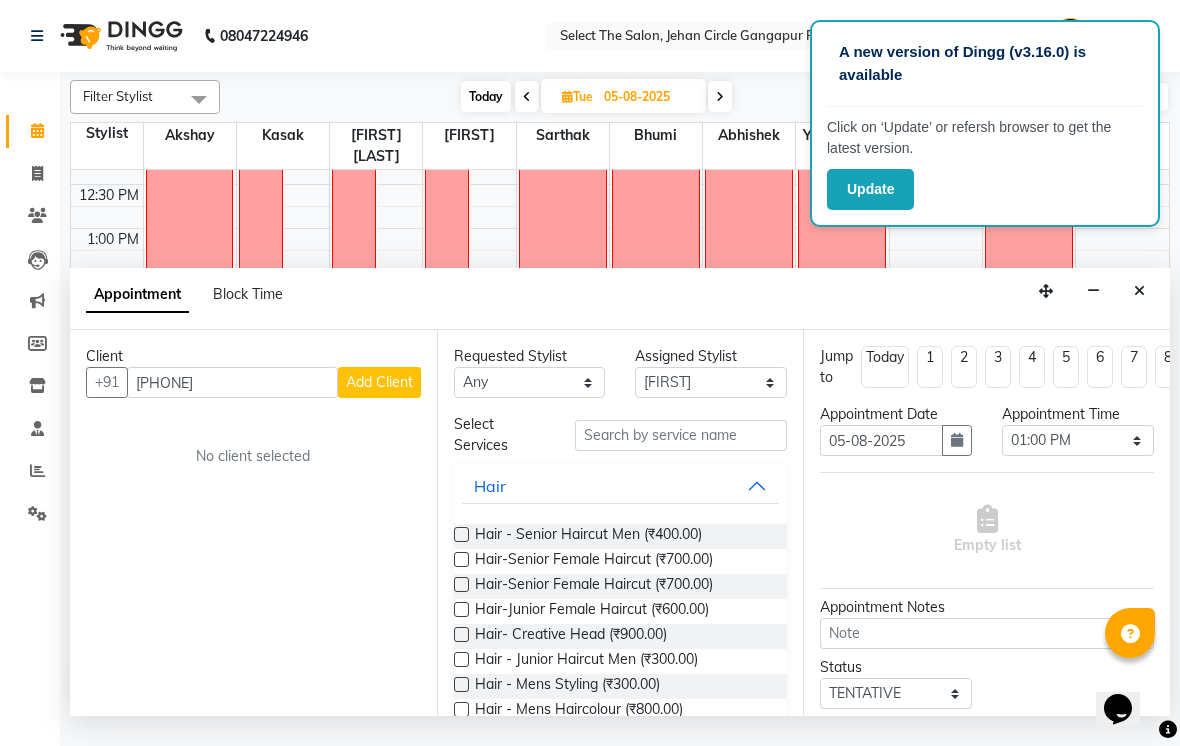 type 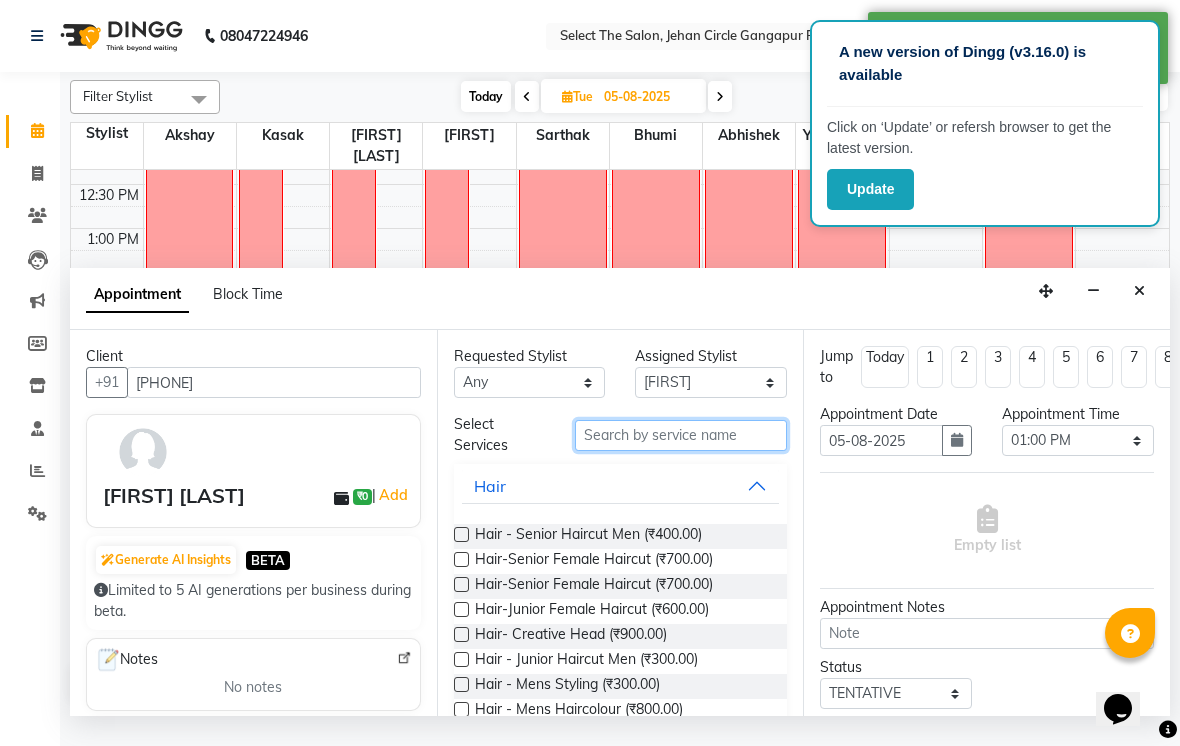 click at bounding box center [681, 435] 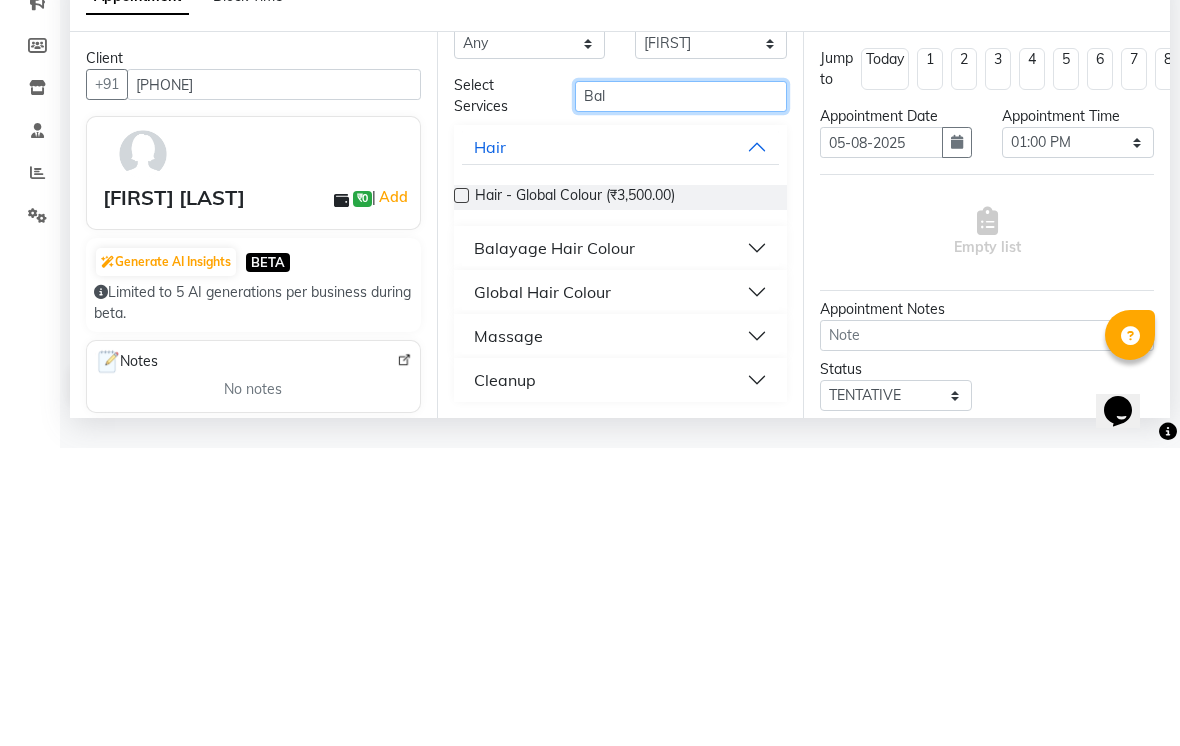 scroll, scrollTop: 39, scrollLeft: 0, axis: vertical 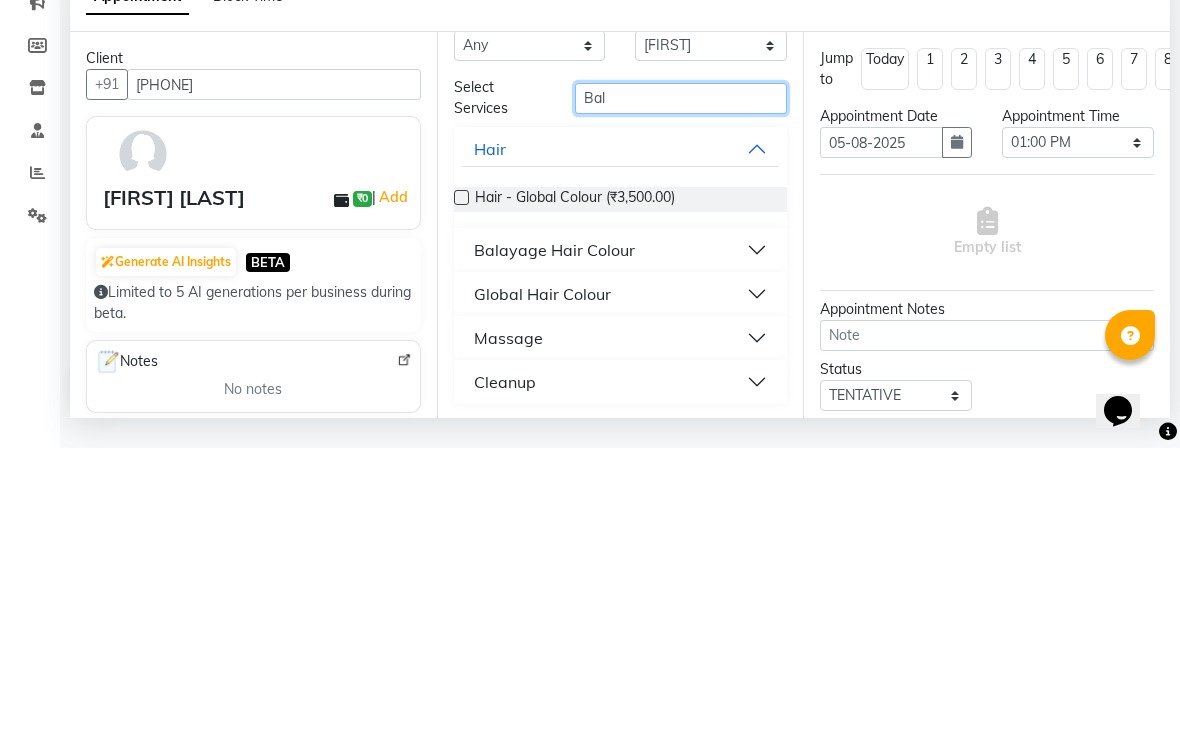type on "Bal" 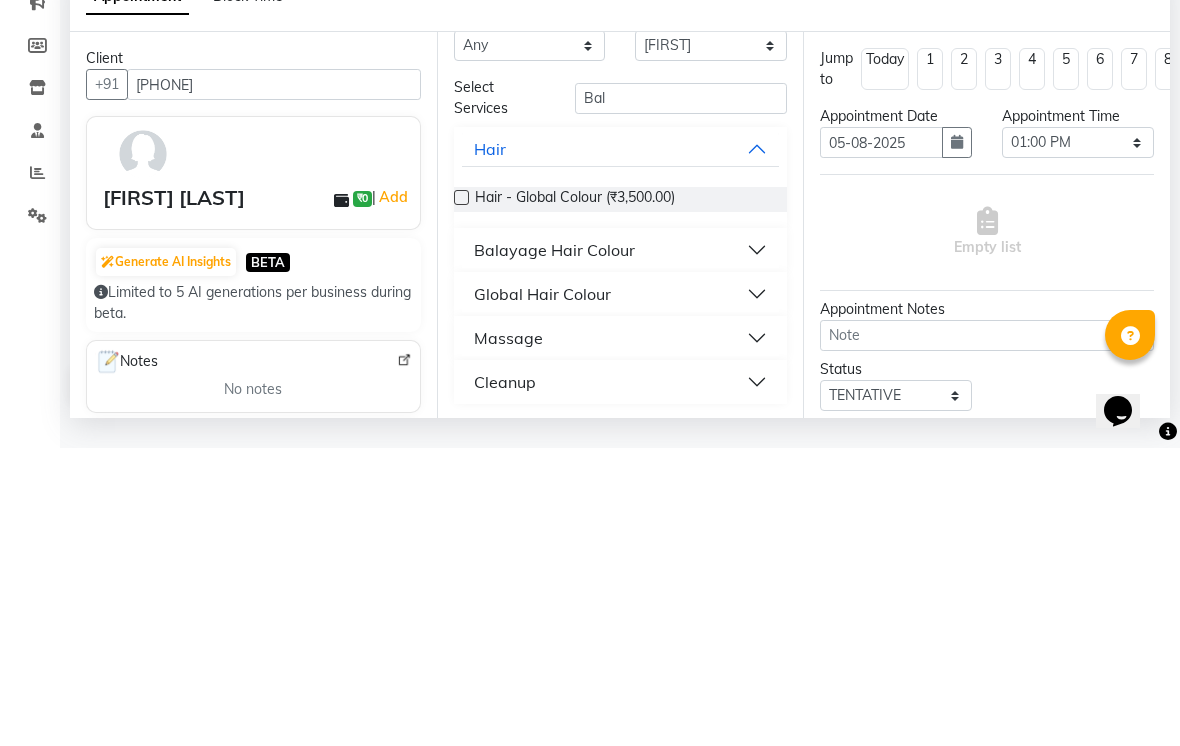 click on "Balayage Hair Colour" at bounding box center [554, 548] 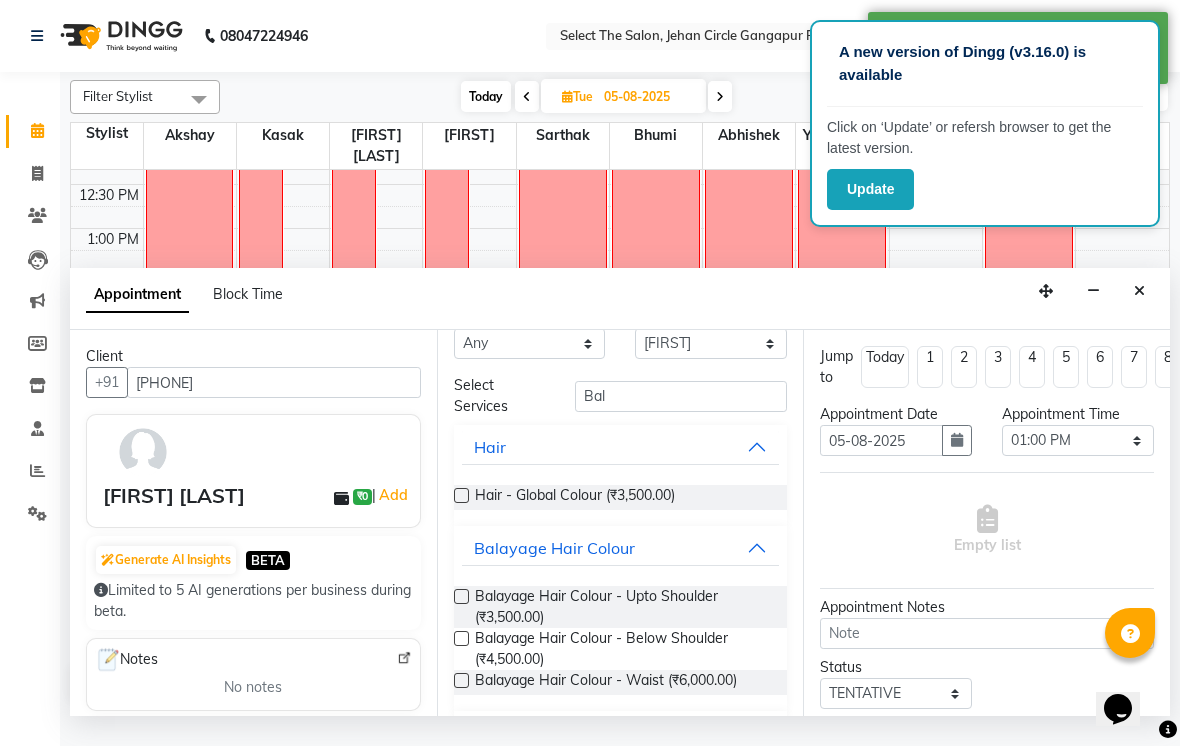 click at bounding box center [461, 638] 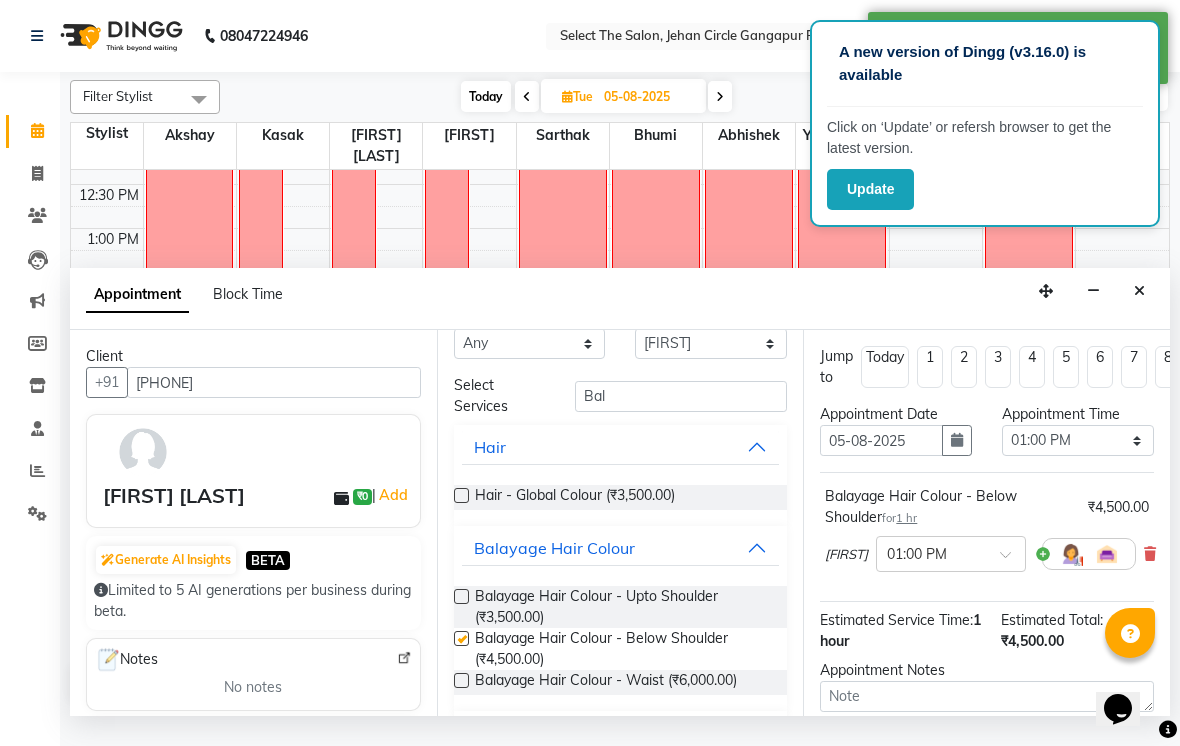 checkbox on "false" 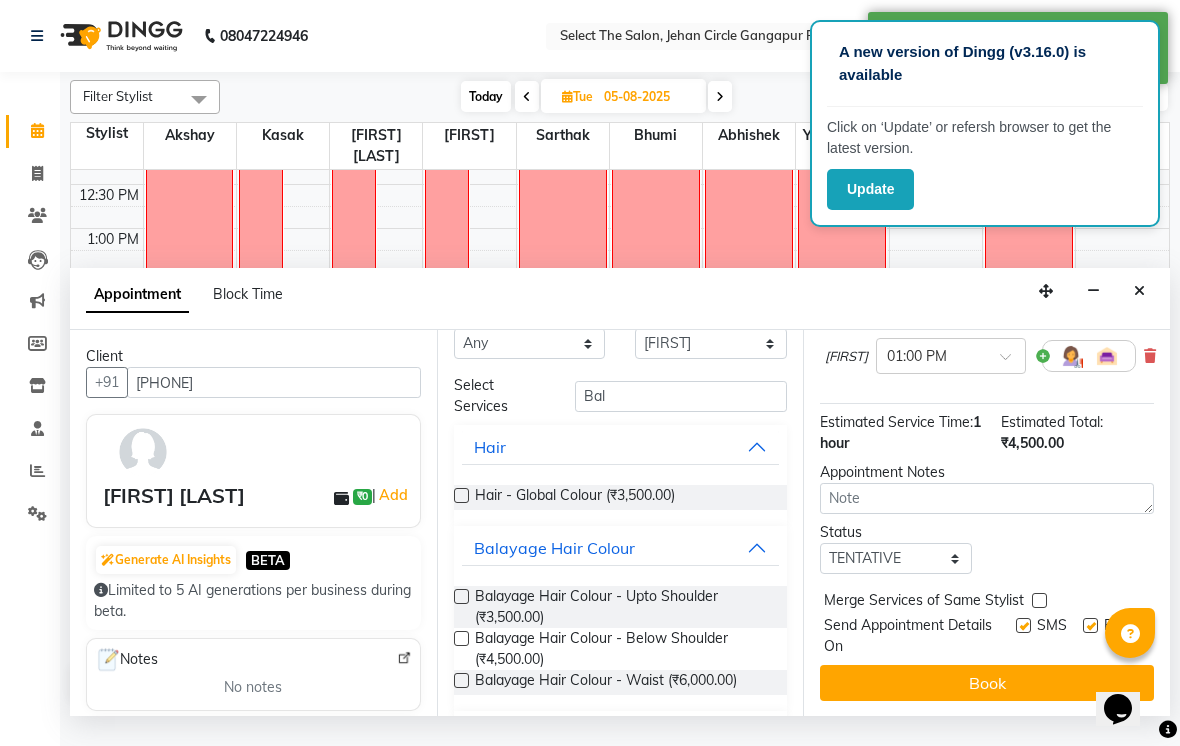 scroll, scrollTop: 197, scrollLeft: 0, axis: vertical 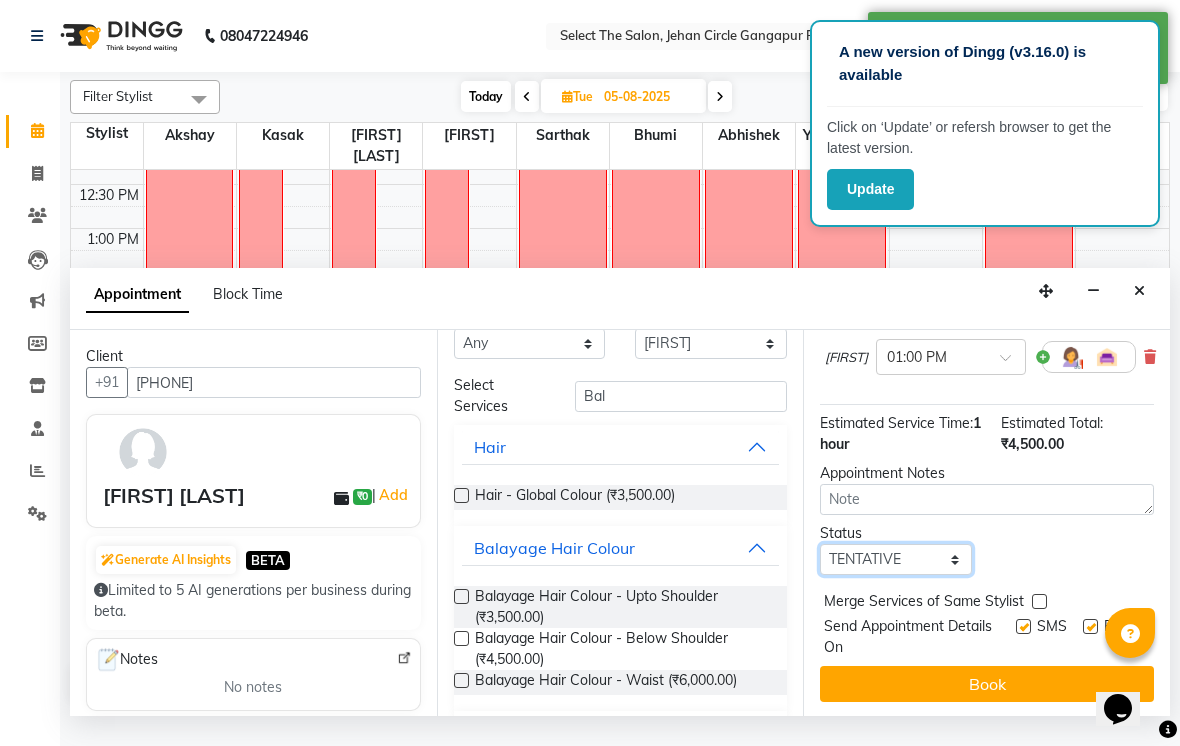 click on "Select TENTATIVE CONFIRM UPCOMING" at bounding box center (896, 559) 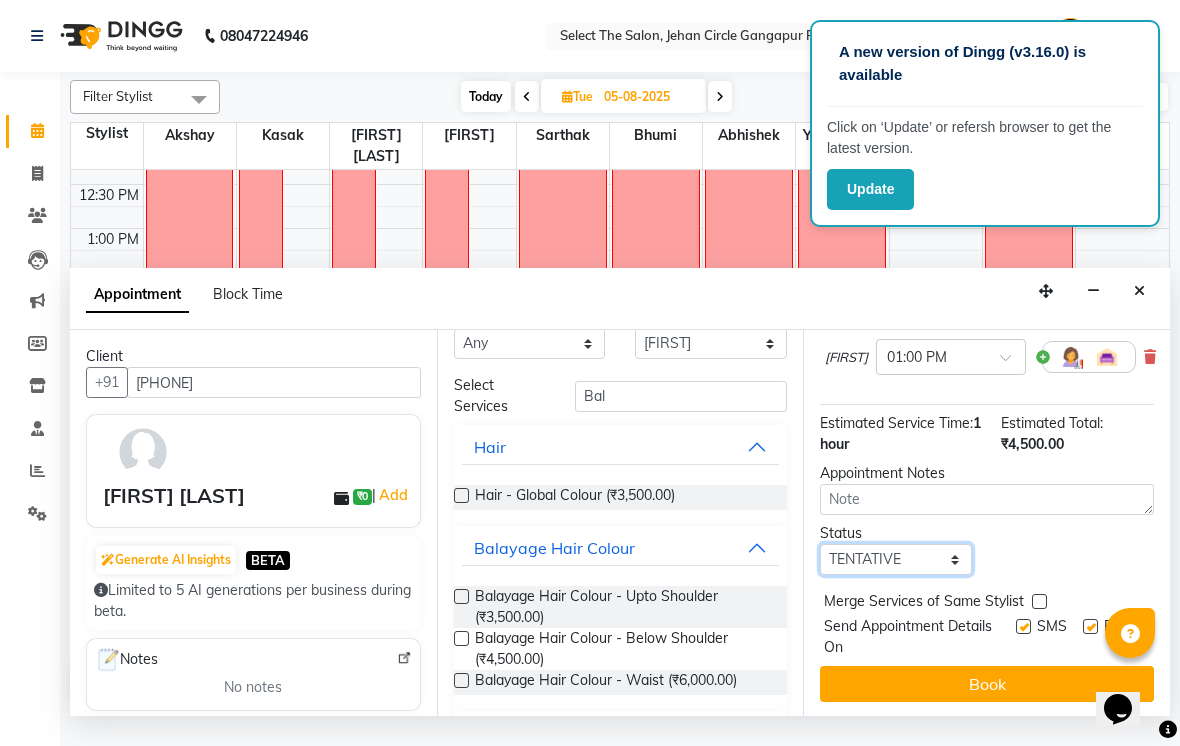 select on "confirm booking" 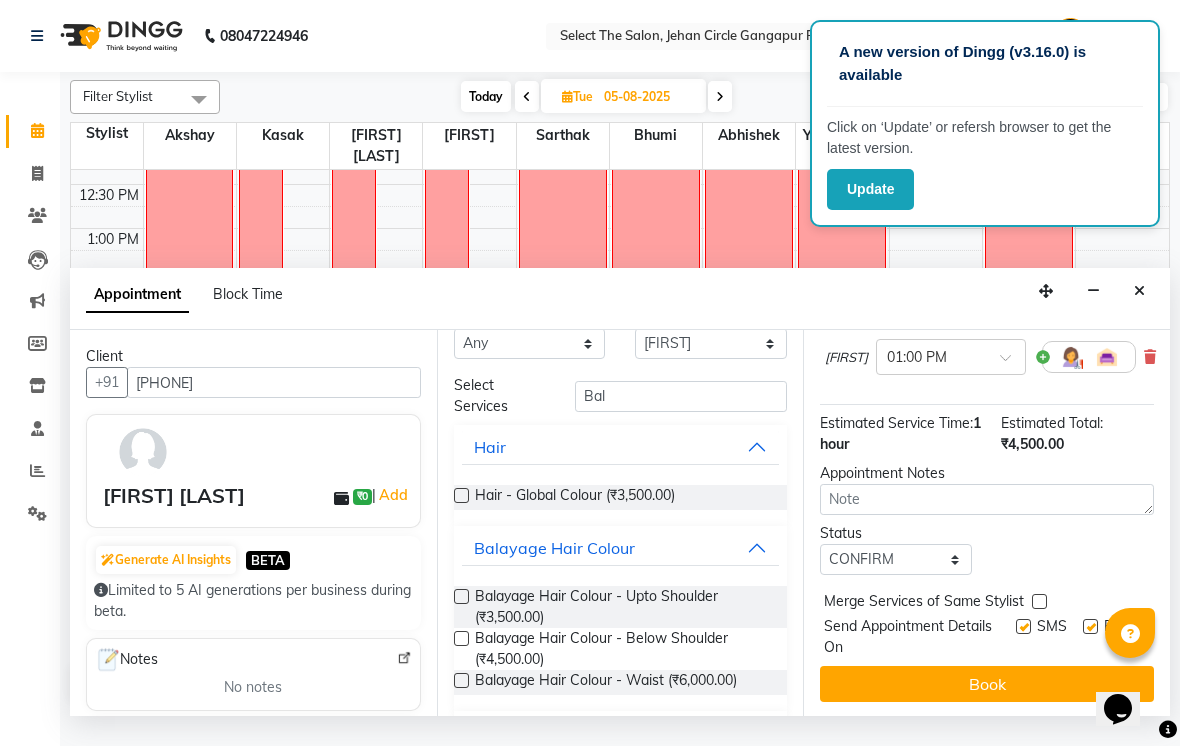 click on "Book" at bounding box center (987, 684) 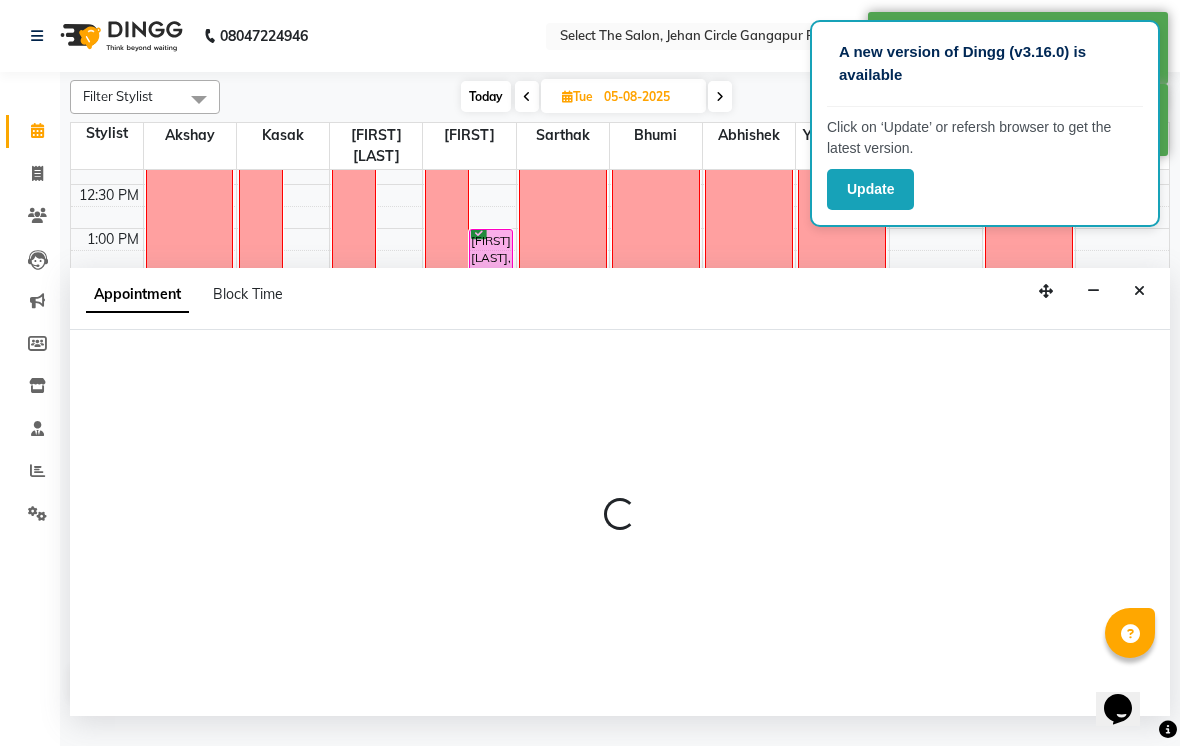 select on "31289" 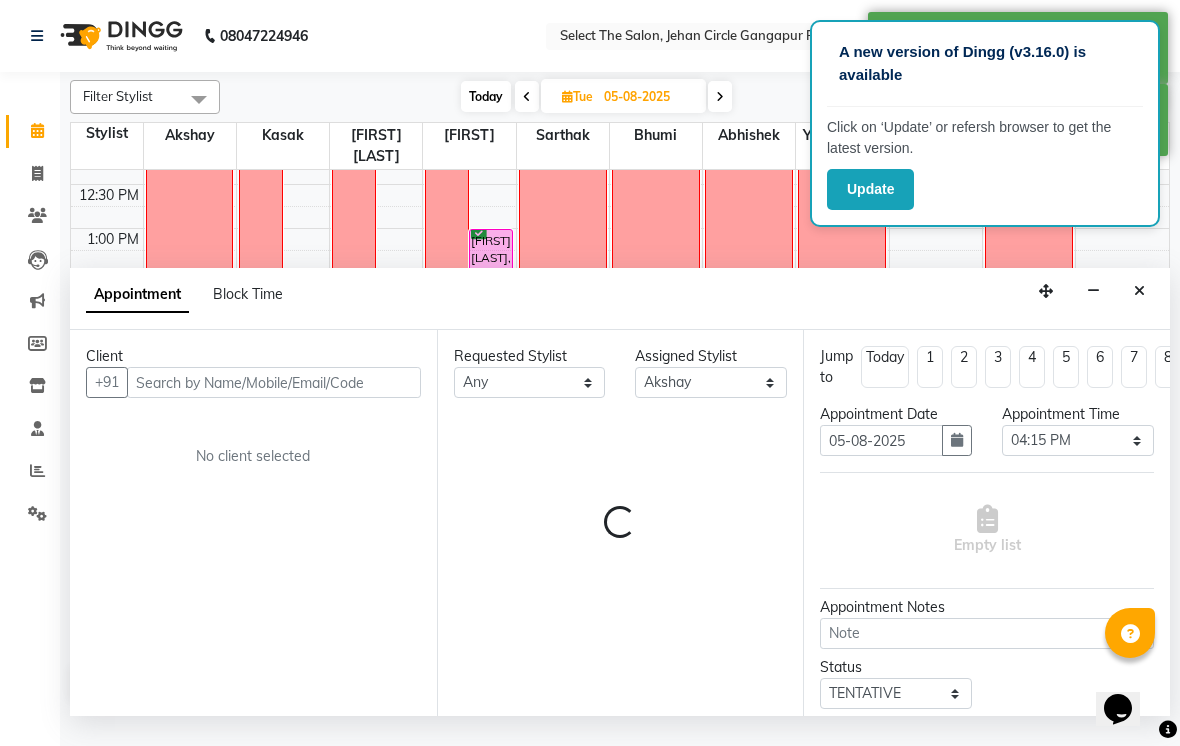 click at bounding box center [1139, 291] 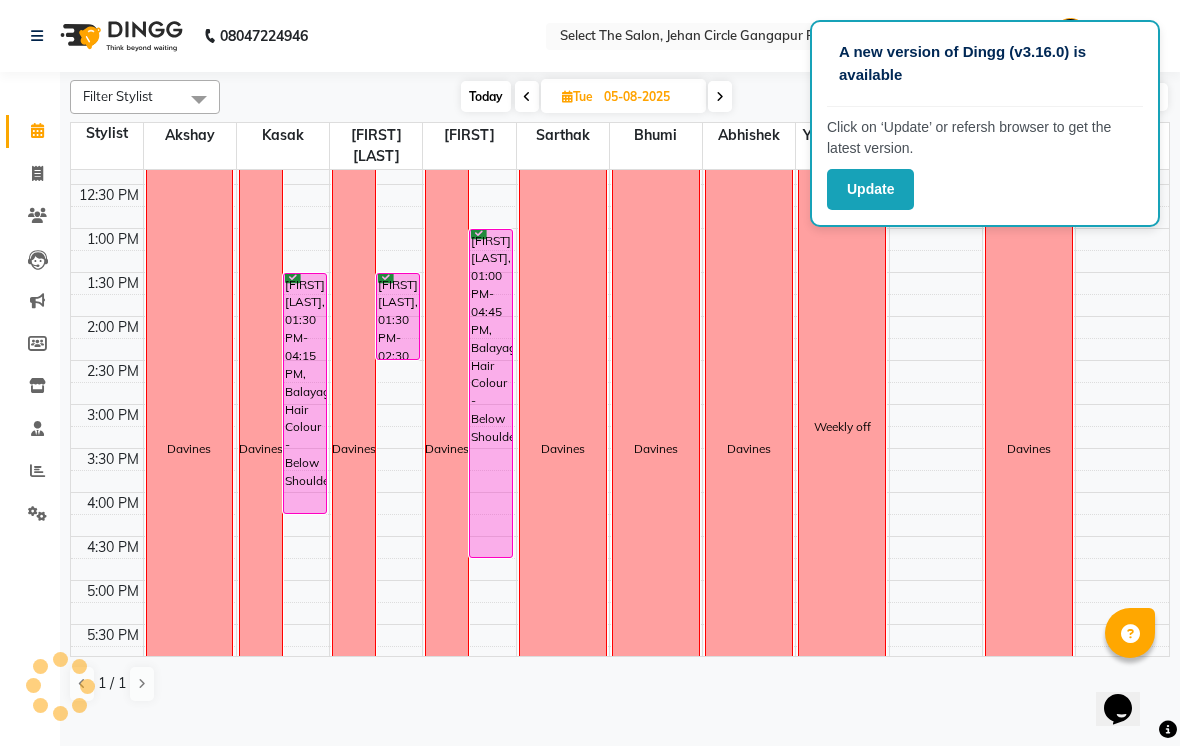 click at bounding box center [567, 96] 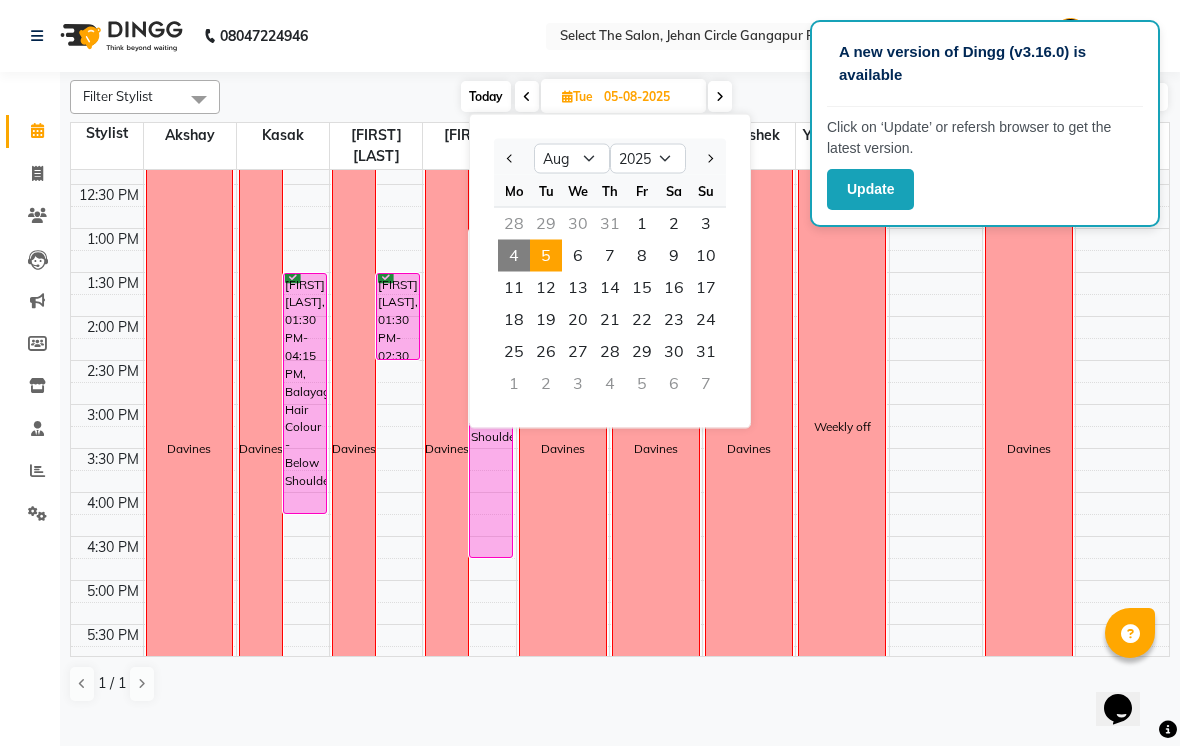 click on "23" at bounding box center (674, 320) 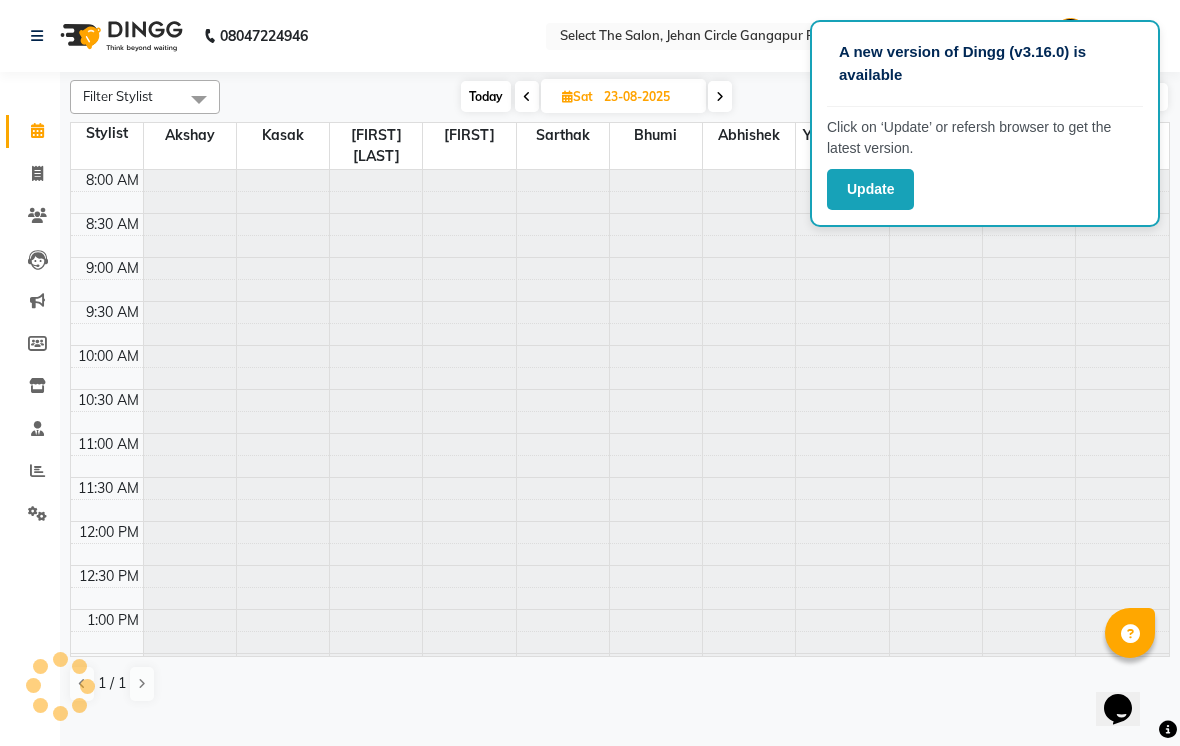 scroll, scrollTop: 441, scrollLeft: 0, axis: vertical 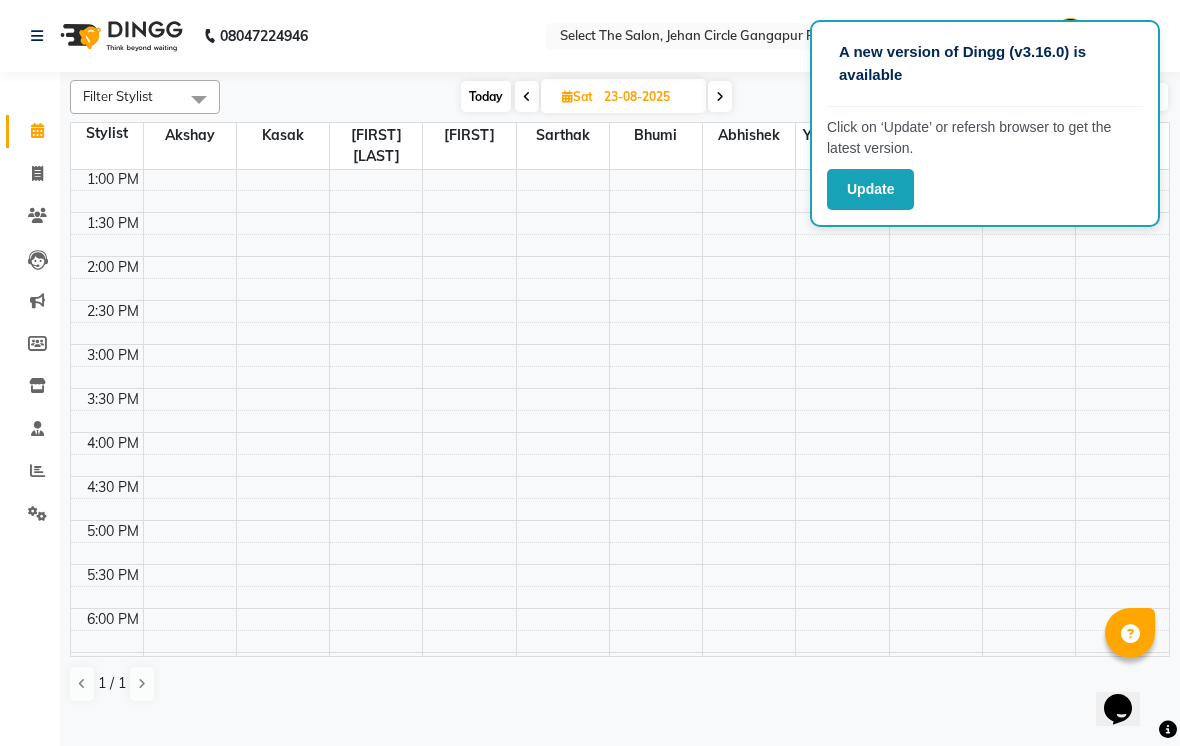 click on "Update" 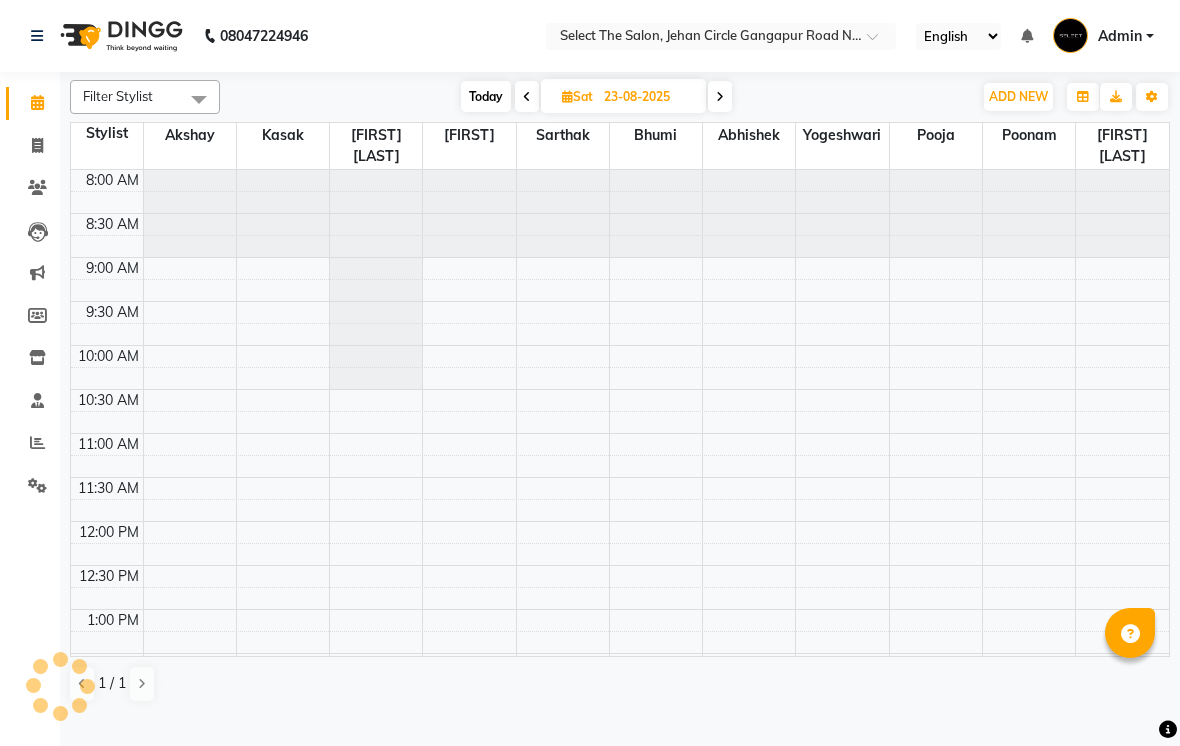 scroll, scrollTop: 0, scrollLeft: 0, axis: both 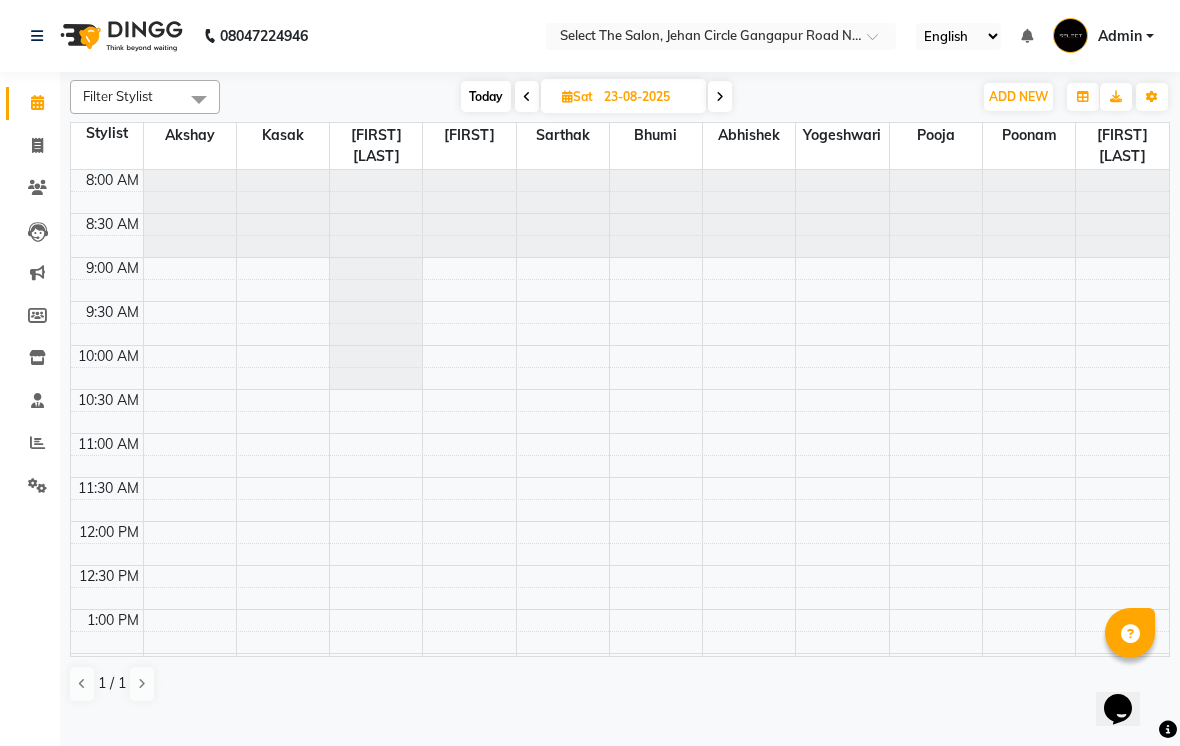 click on "Today" at bounding box center (486, 96) 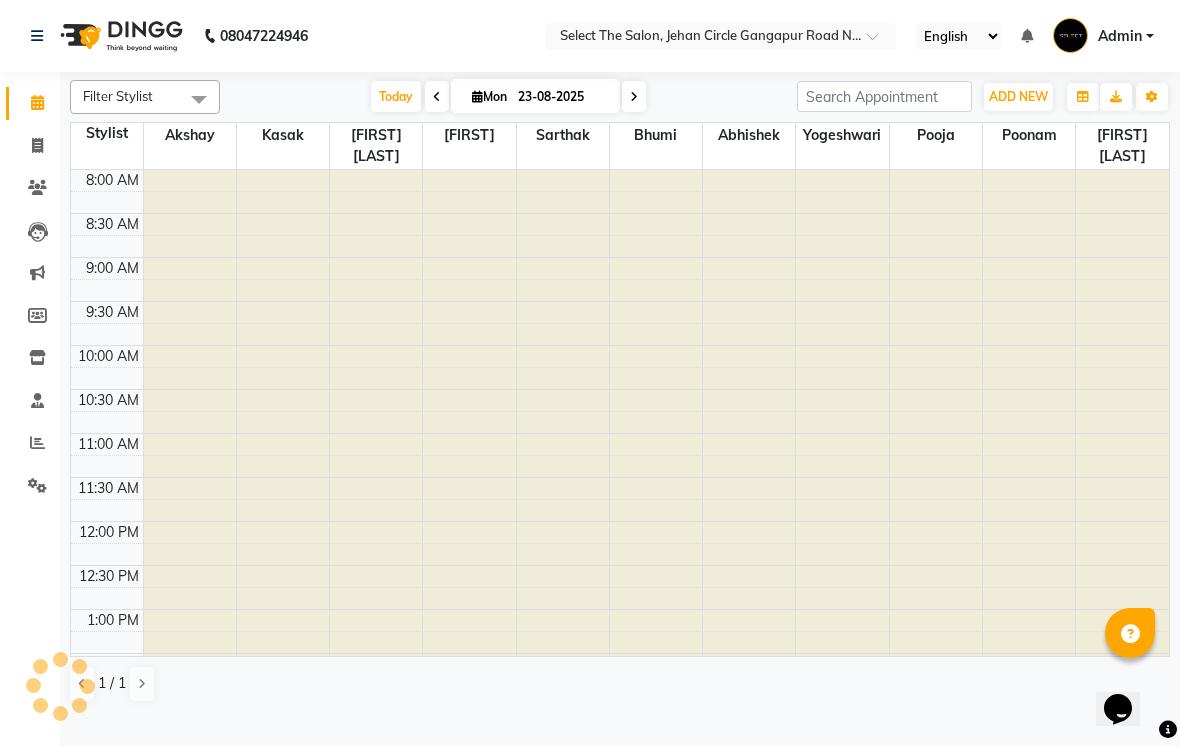 type on "04-08-2025" 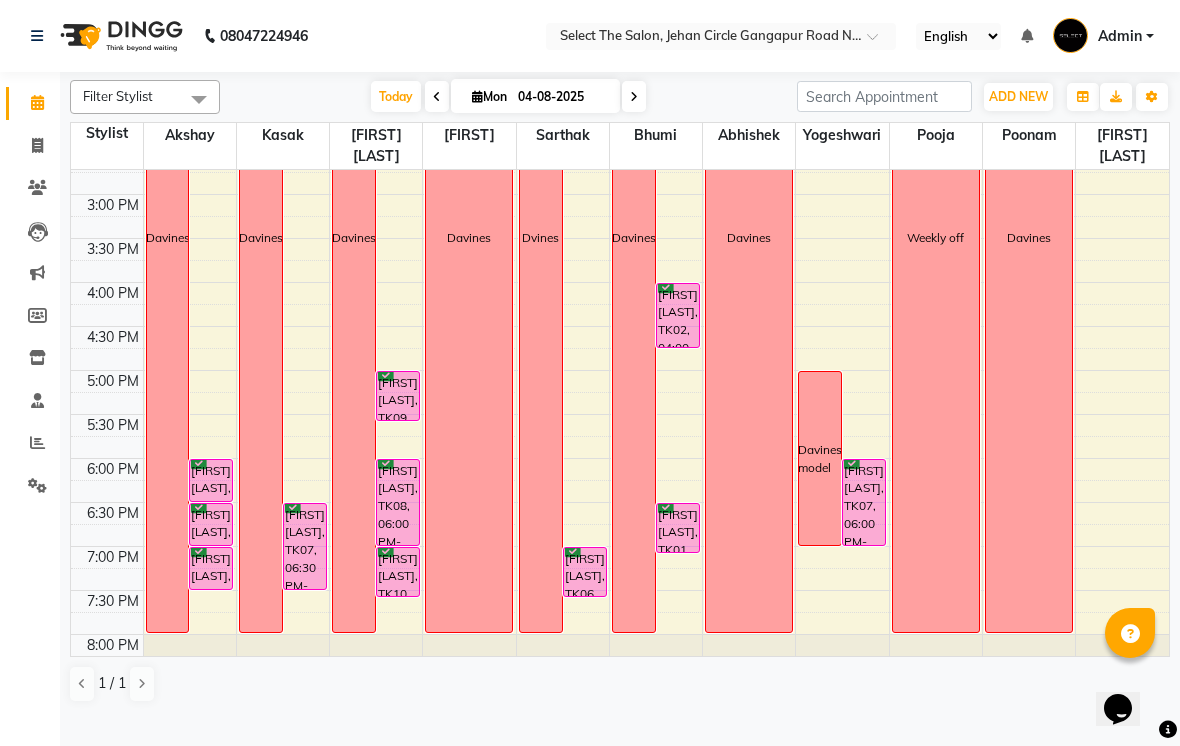 scroll, scrollTop: 593, scrollLeft: 0, axis: vertical 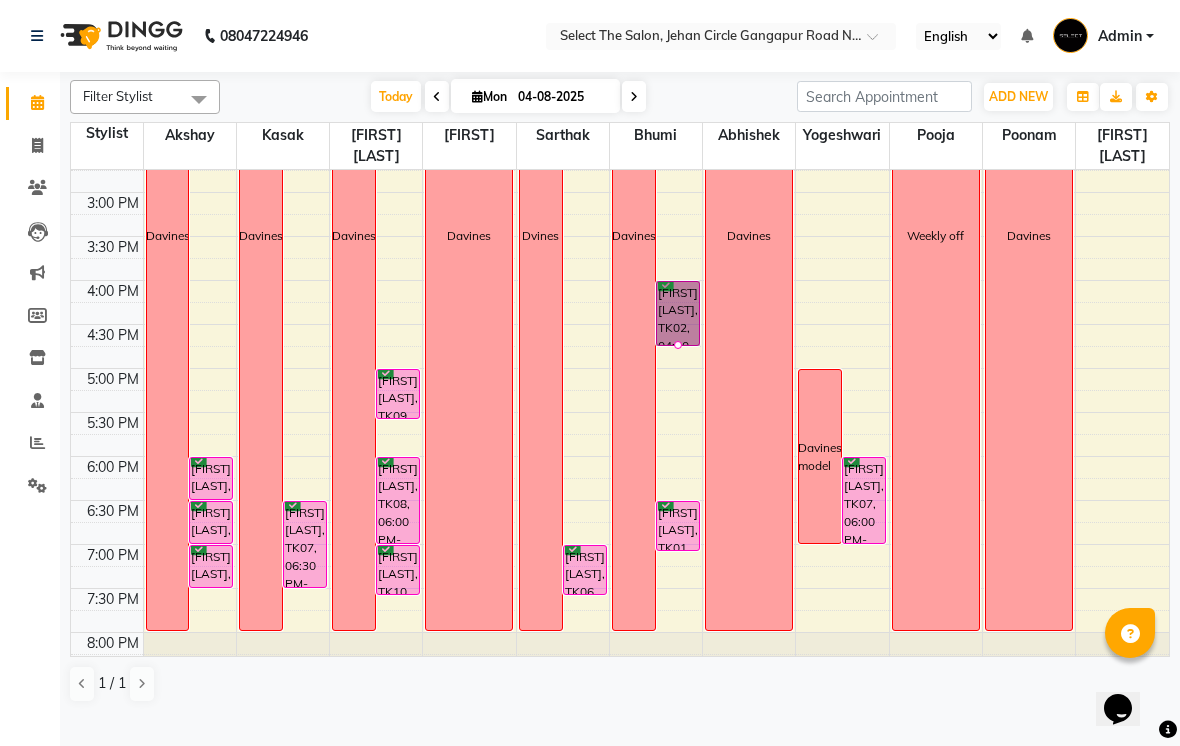 click at bounding box center (678, 345) 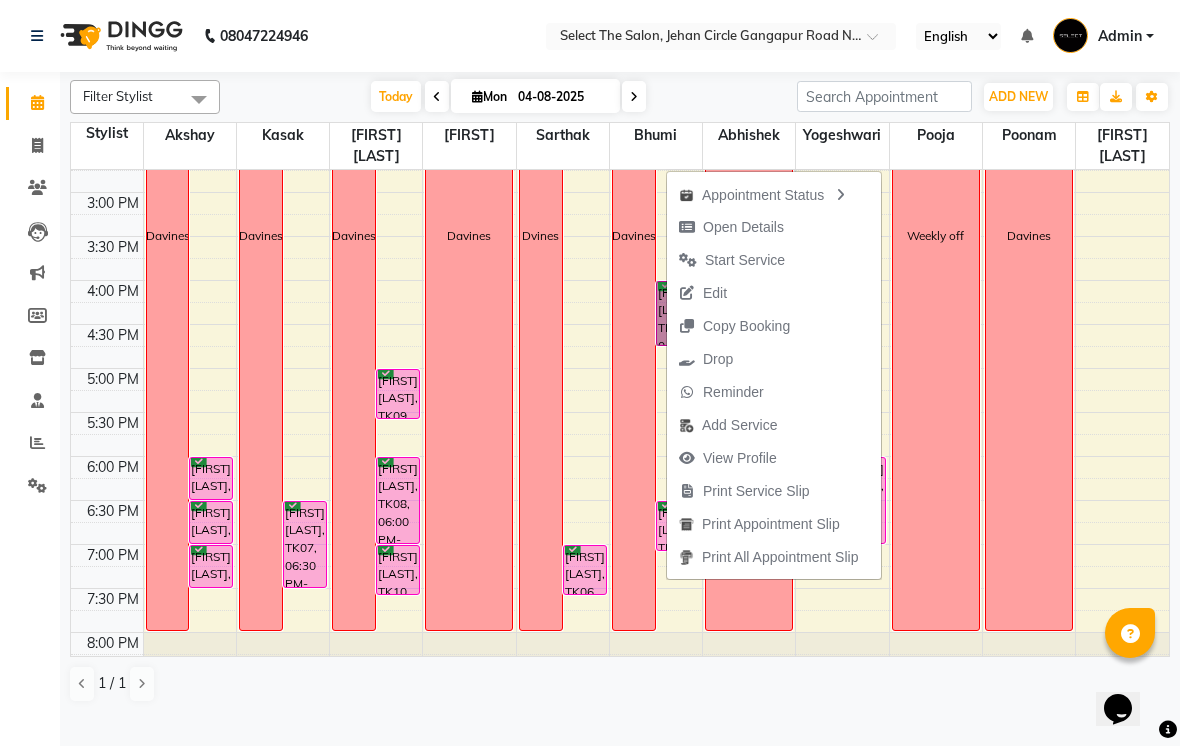 click on "Open Details" at bounding box center [743, 227] 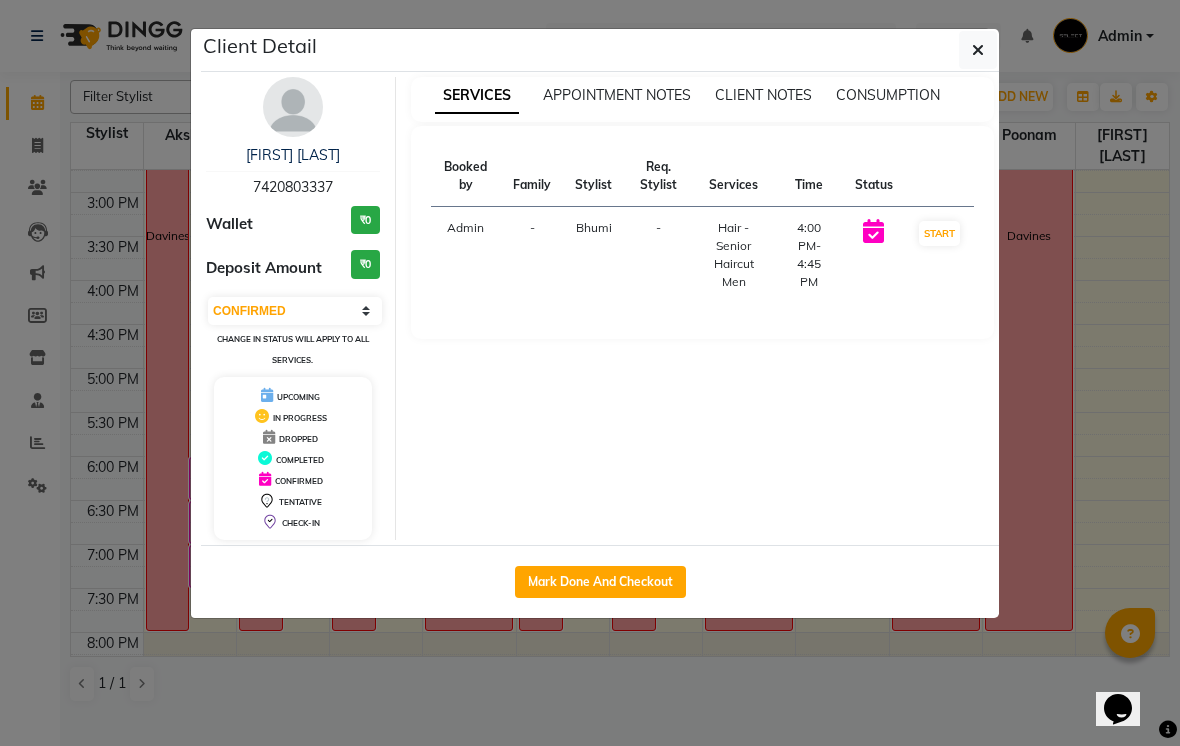 click 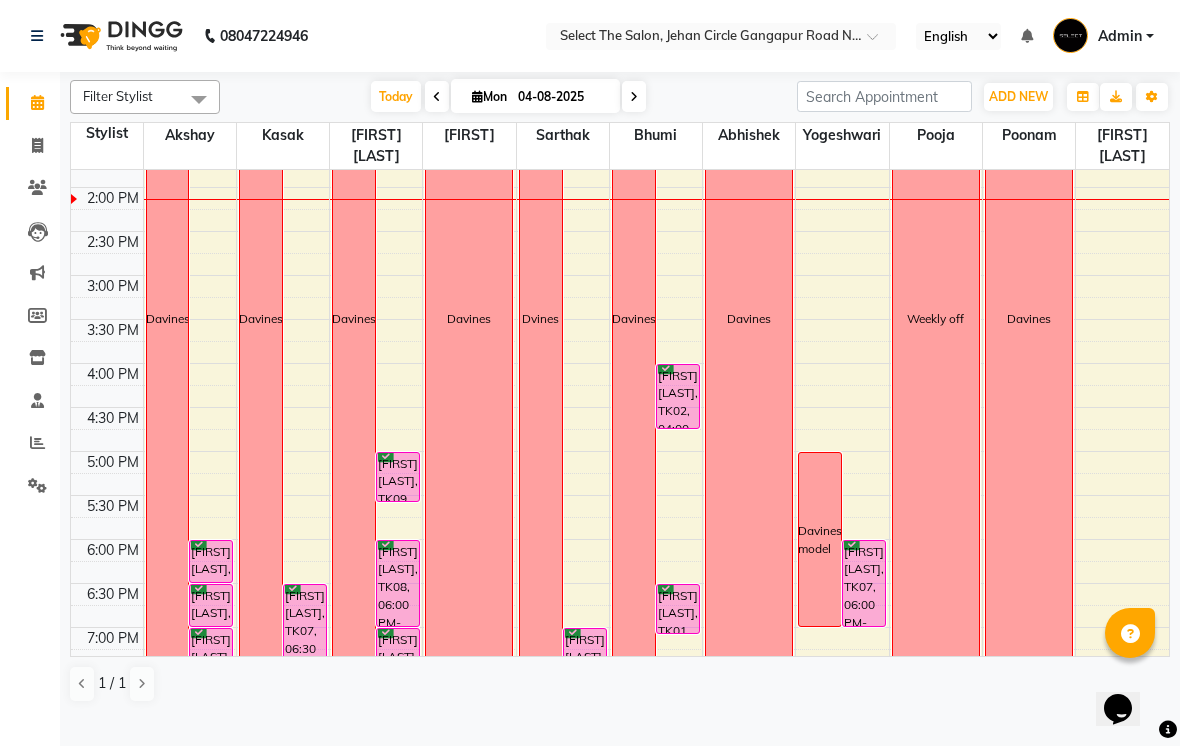 scroll, scrollTop: 503, scrollLeft: 0, axis: vertical 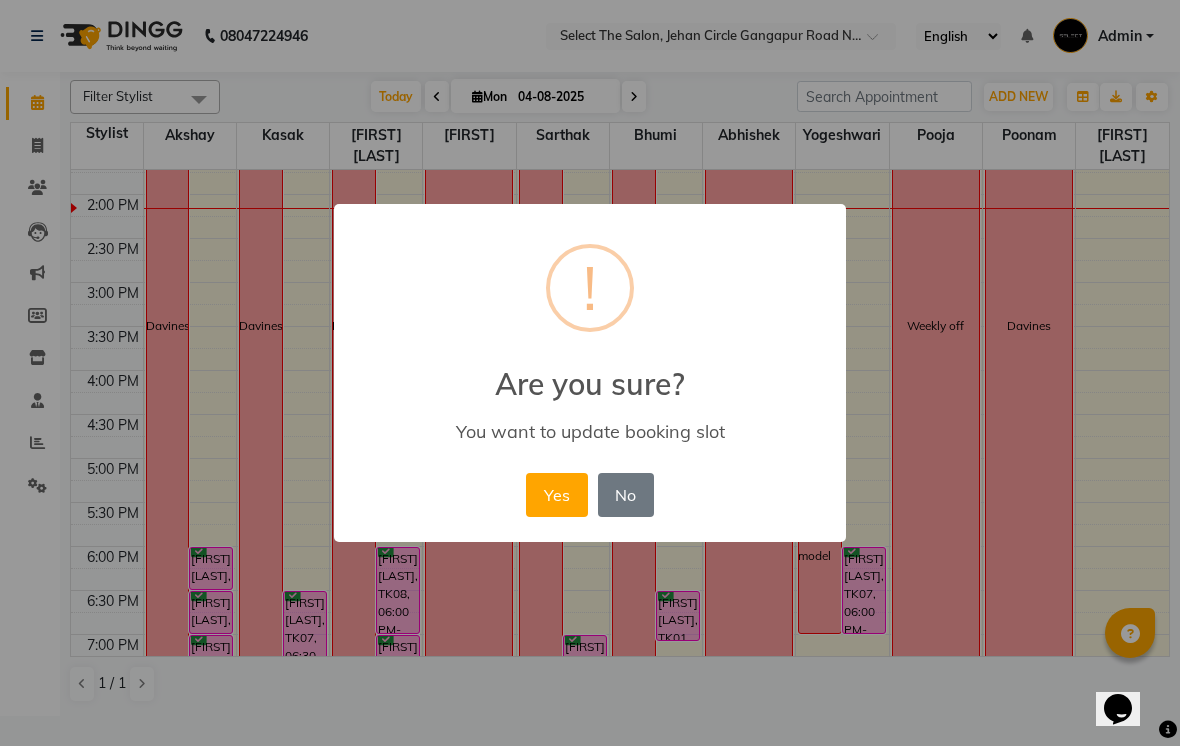 click on "Yes" at bounding box center [556, 495] 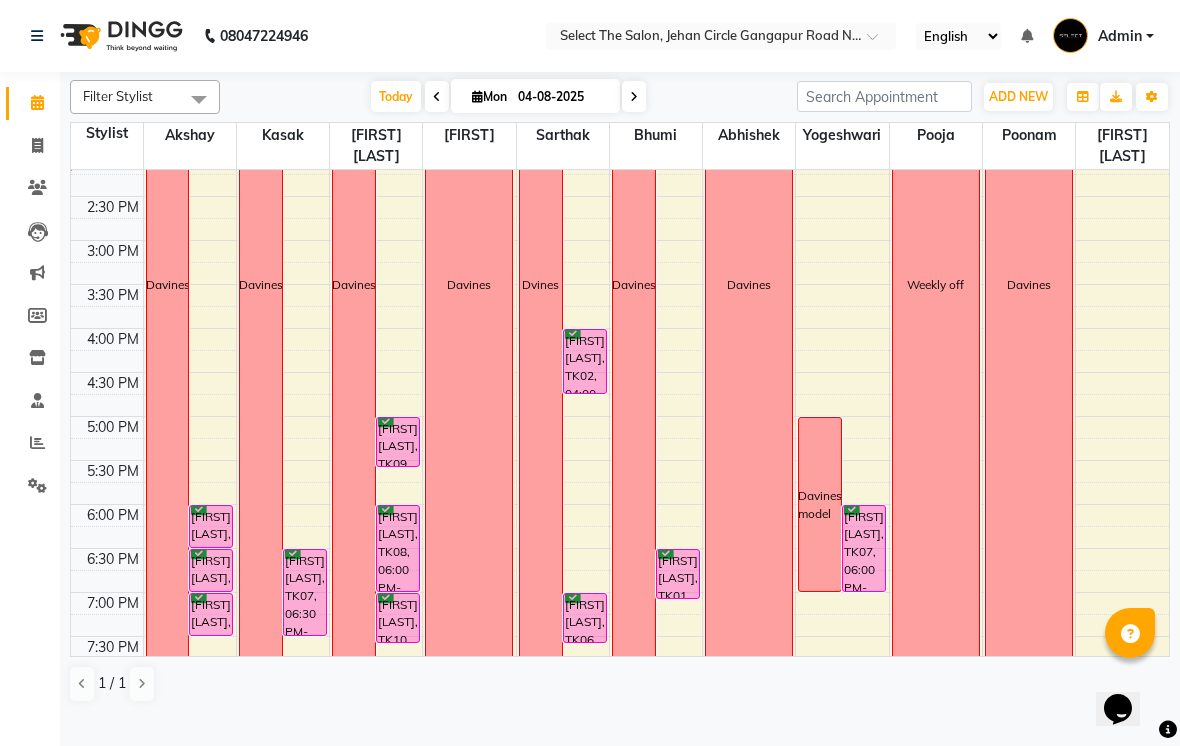scroll, scrollTop: 547, scrollLeft: 0, axis: vertical 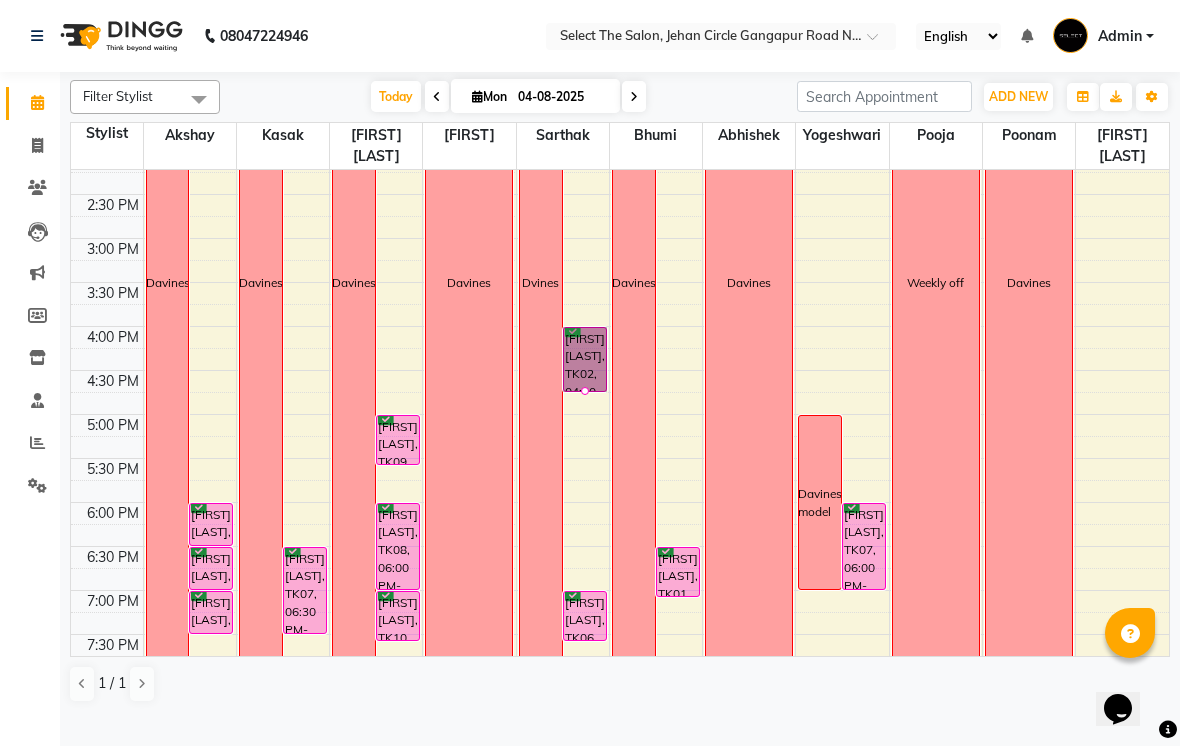 click at bounding box center [585, 391] 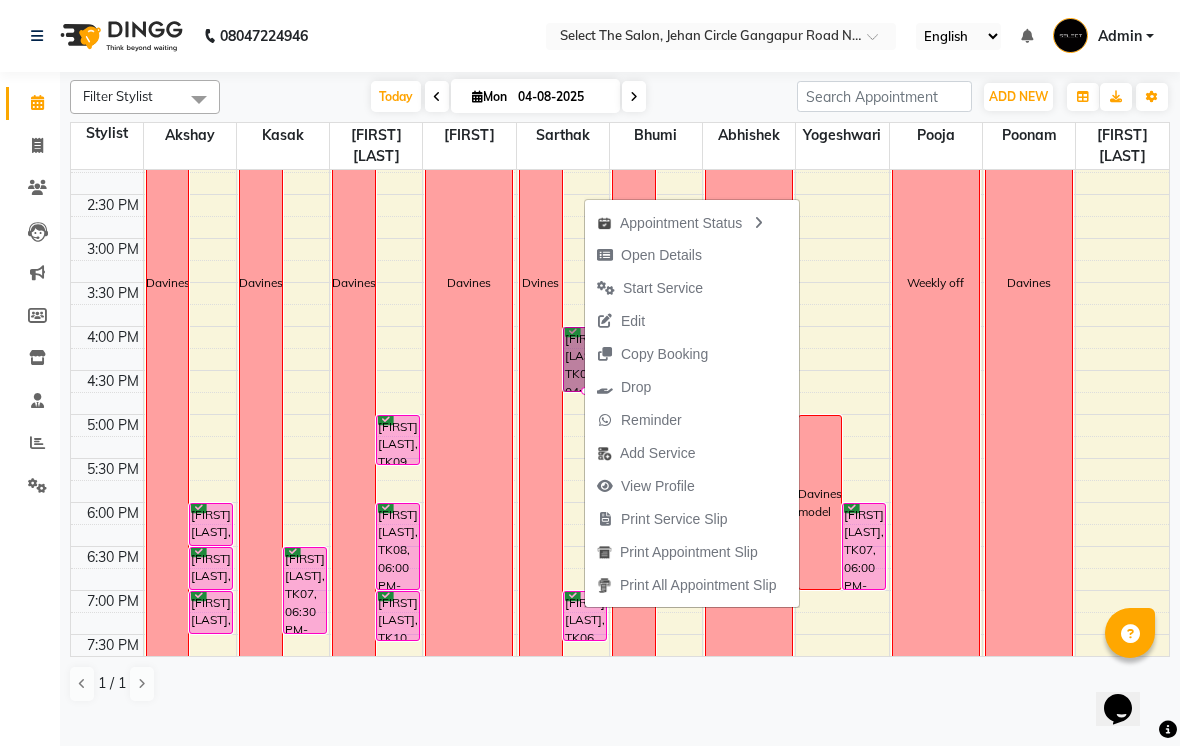 click on "Drop" at bounding box center [636, 387] 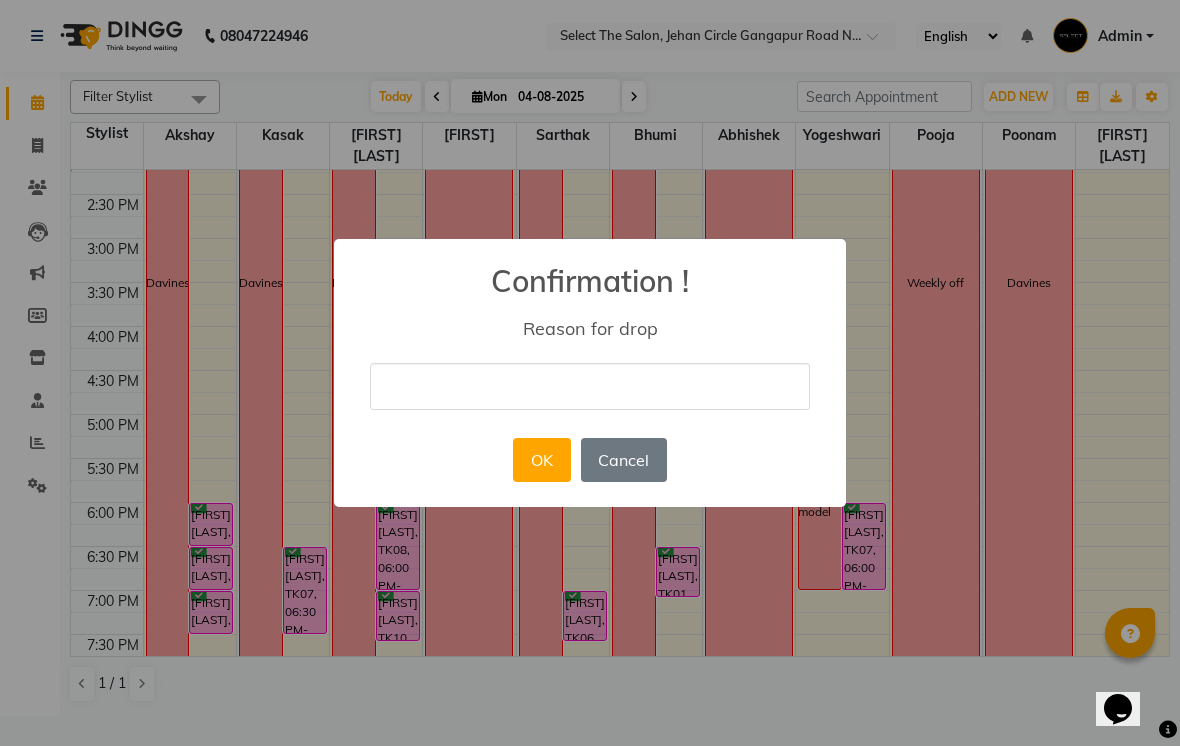 click at bounding box center [590, 386] 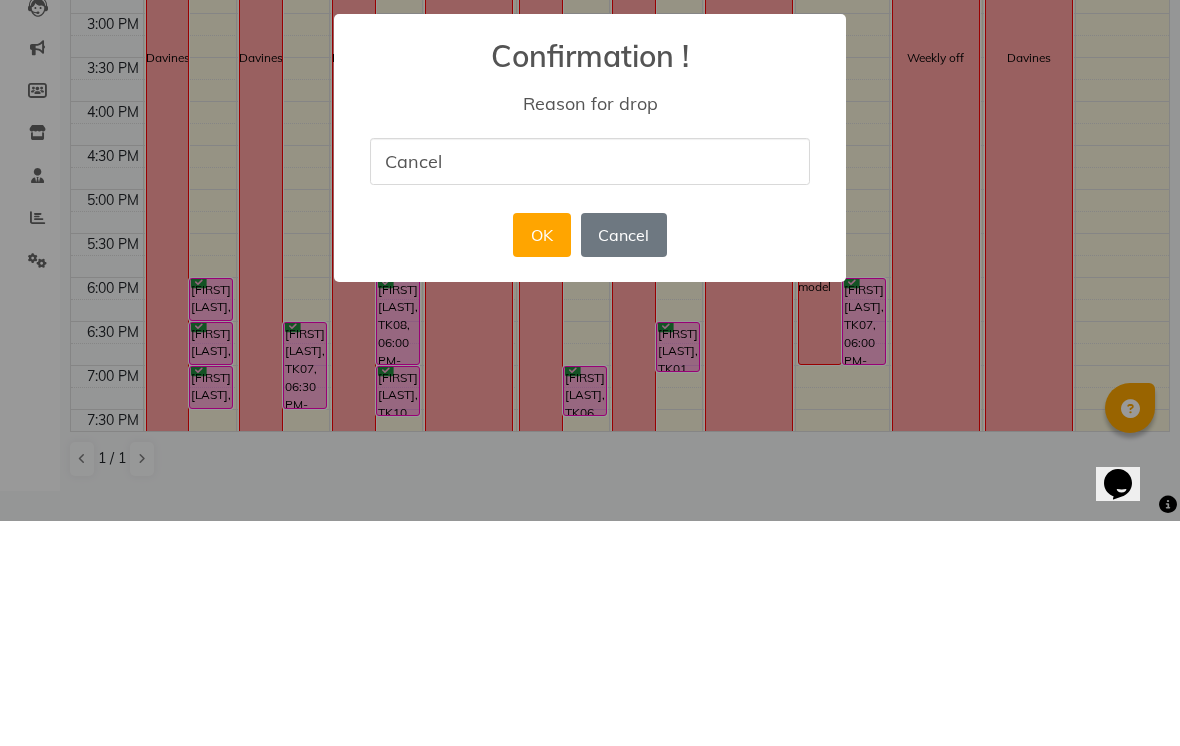 type on "Cancel" 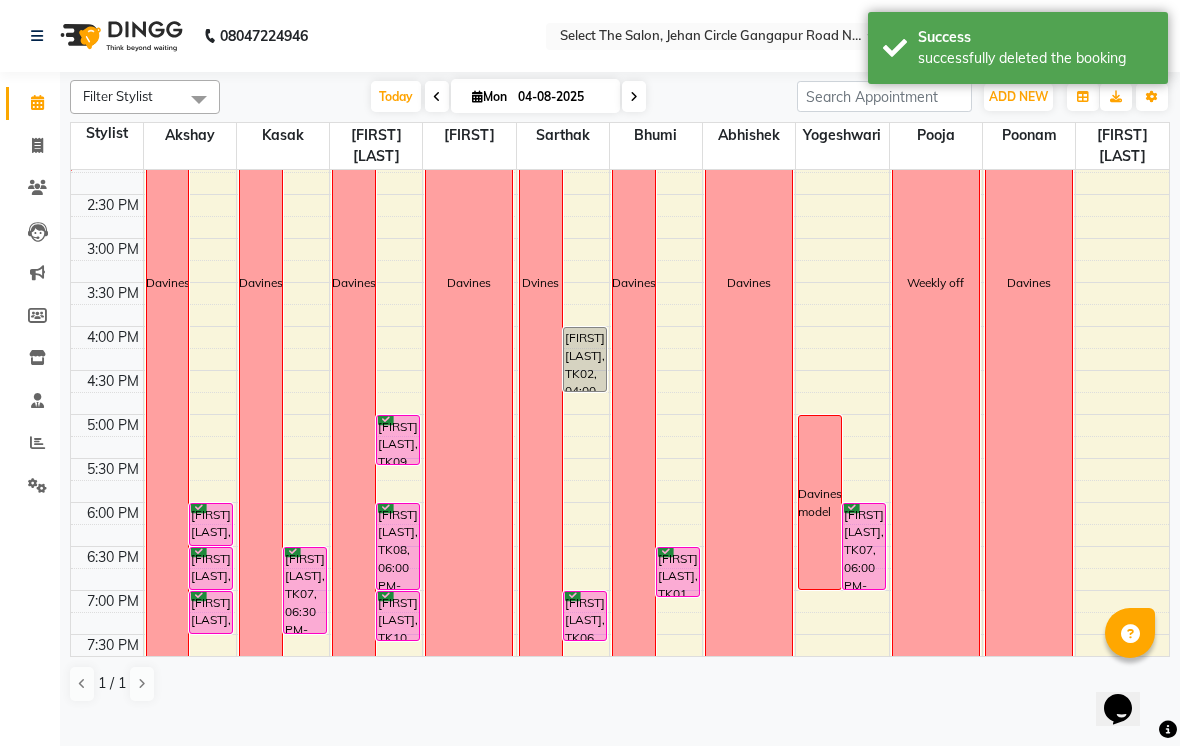 click on "ADD NEW Toggle Dropdown" at bounding box center (1018, 97) 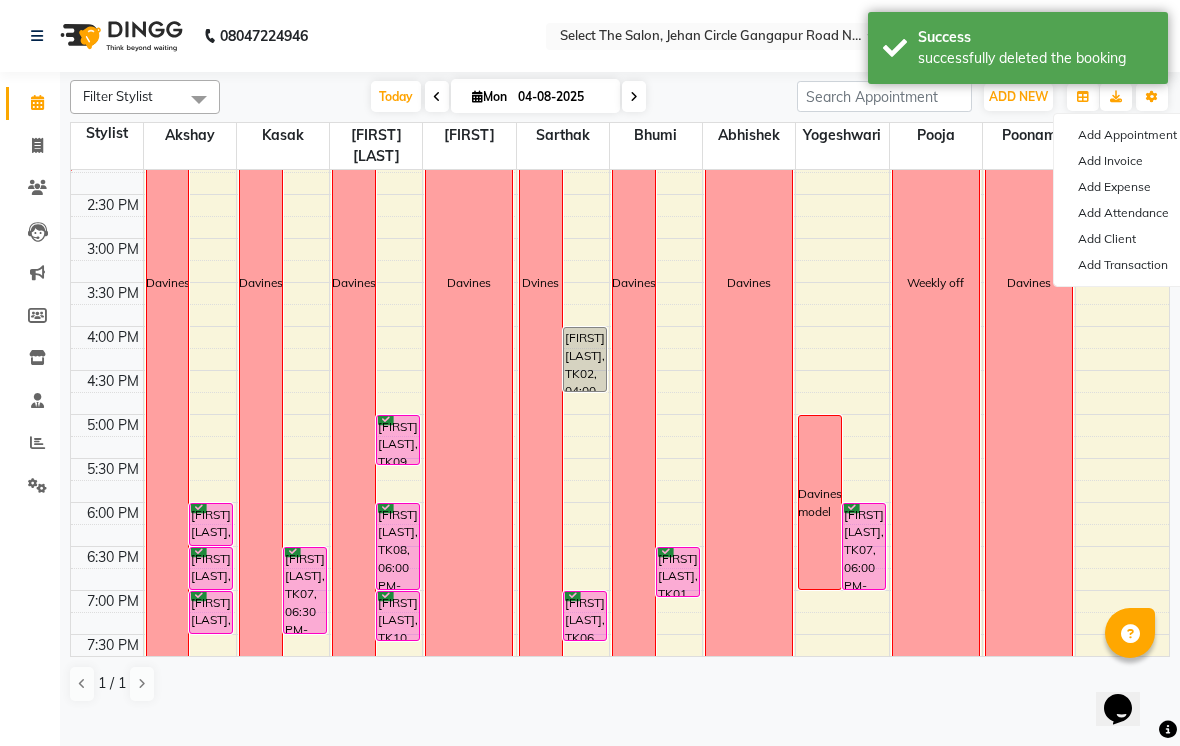click on "Add Expense" at bounding box center [1133, 187] 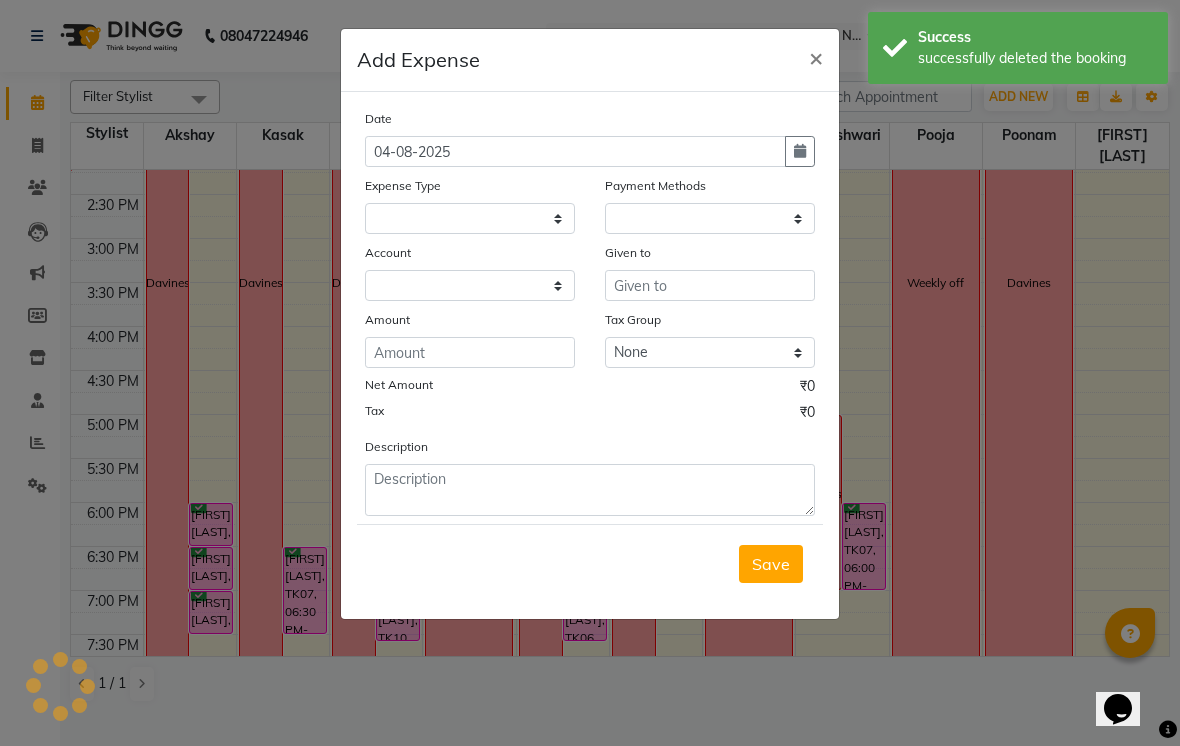 select on "1" 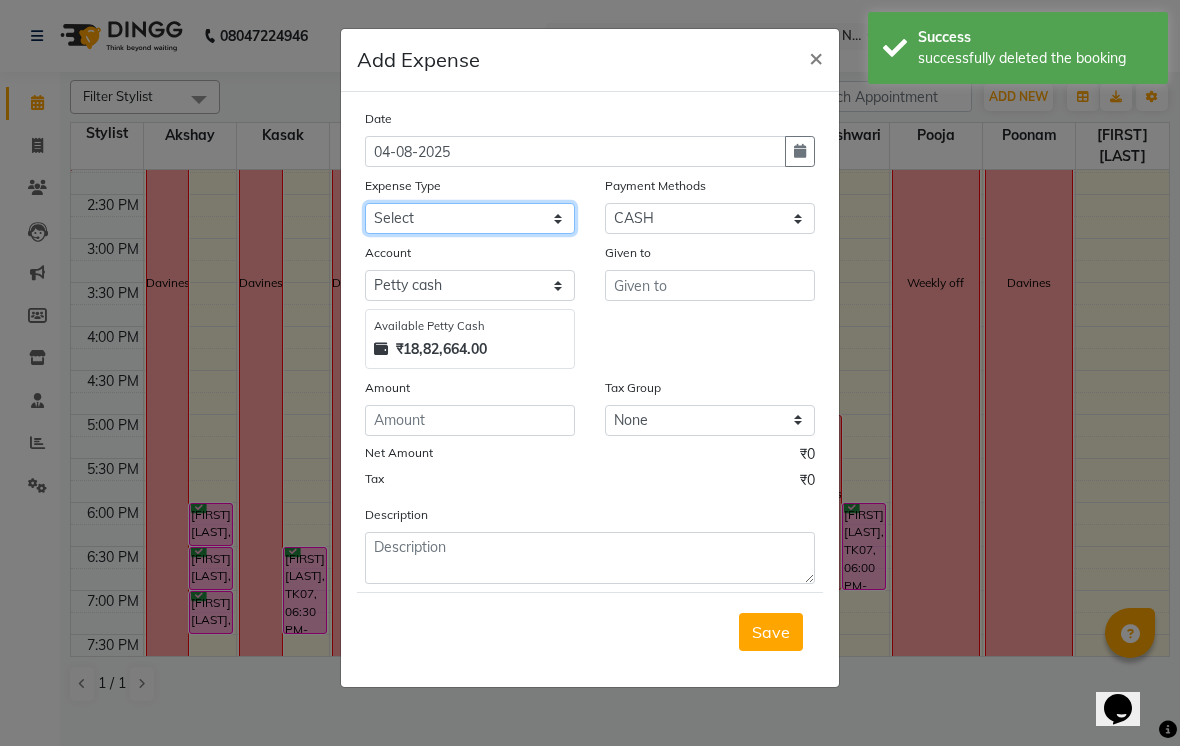click on "Select Advance Salary Akshay Home Akshay Investment Akshay Mom Akshay Personal Arihant Davines Car maintenance  Cleaning Material Client Snacks Disposable Equipment Fuel Govt fee Incentive Insurance International purchase Lightbill And Phone Bill Loan Repayment Maintenance Marketing Miscellaneous Pantry Product Rent Salary Salon Interior Schwarzkopf Product Skin Products Staff Snacks Stationery Swamini Product Tanmay Product Tax Tea & Refreshment Utilities Water Jar" 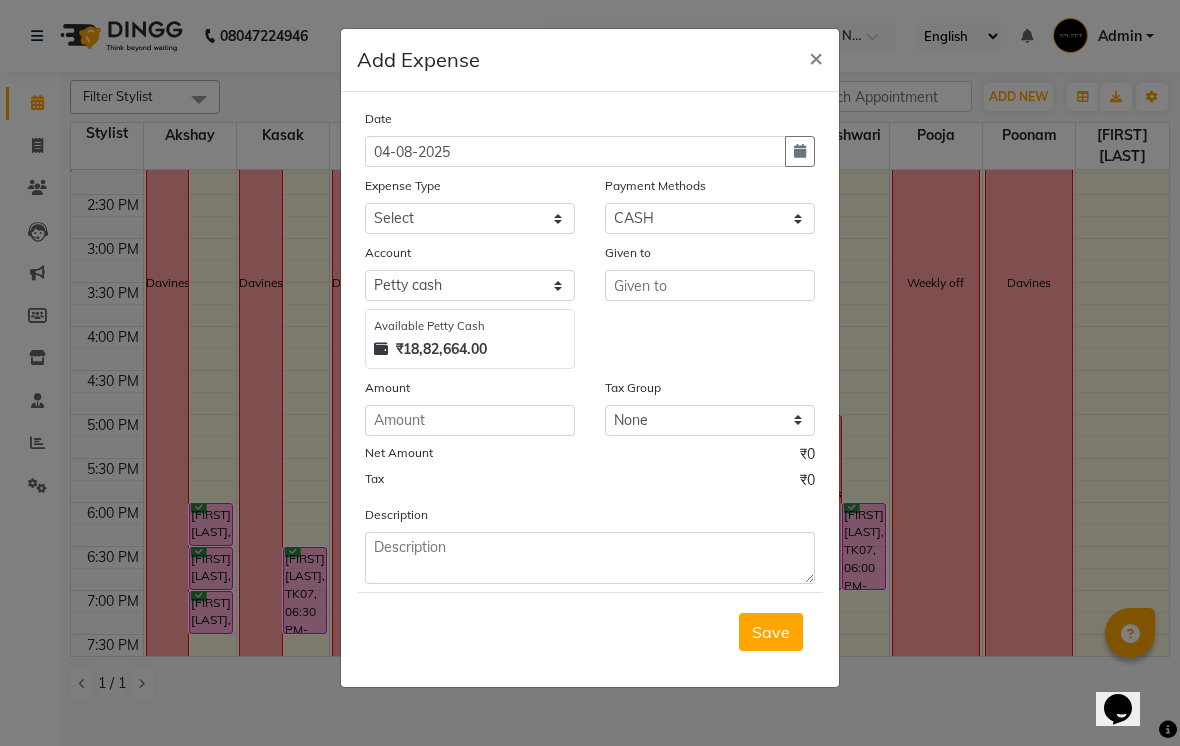 click on "×" 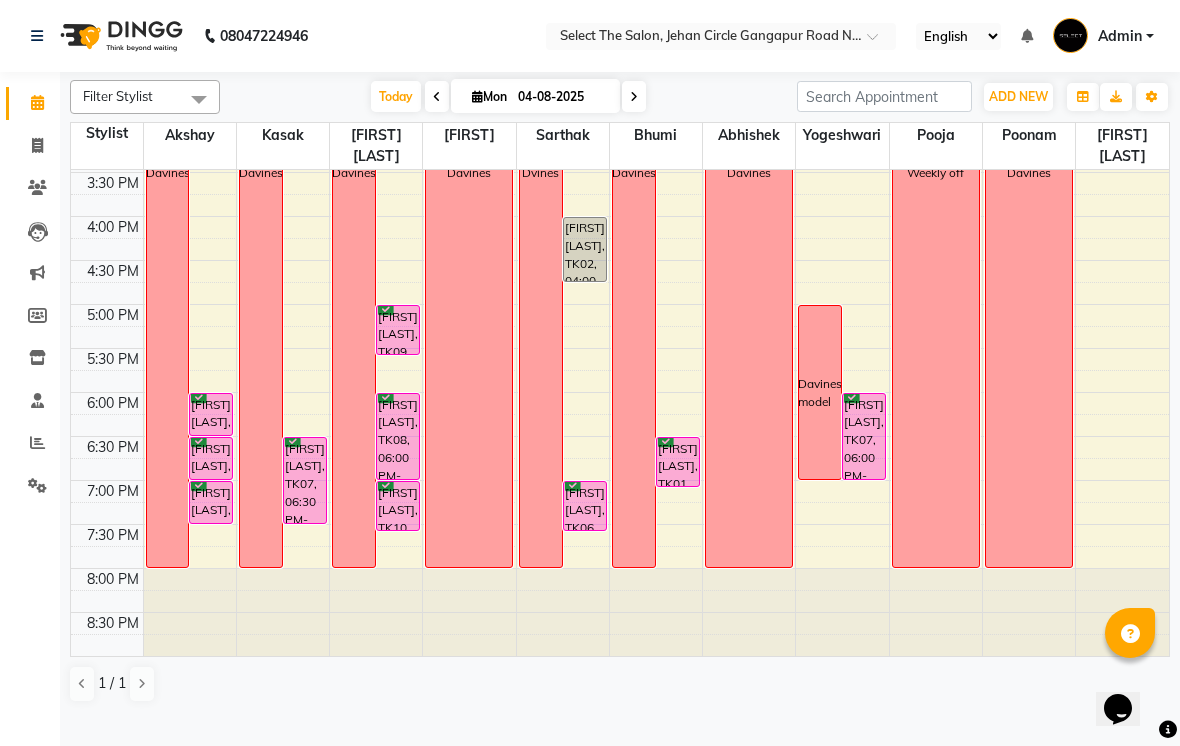 scroll, scrollTop: 657, scrollLeft: 0, axis: vertical 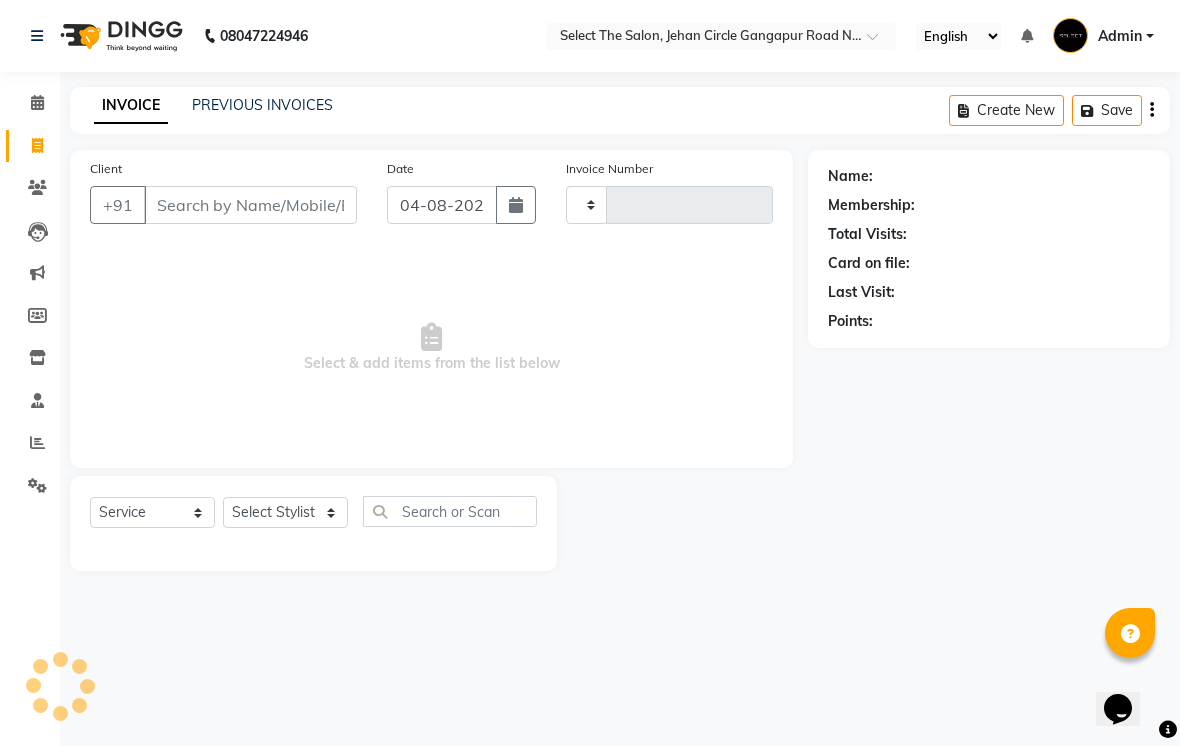 type on "2822" 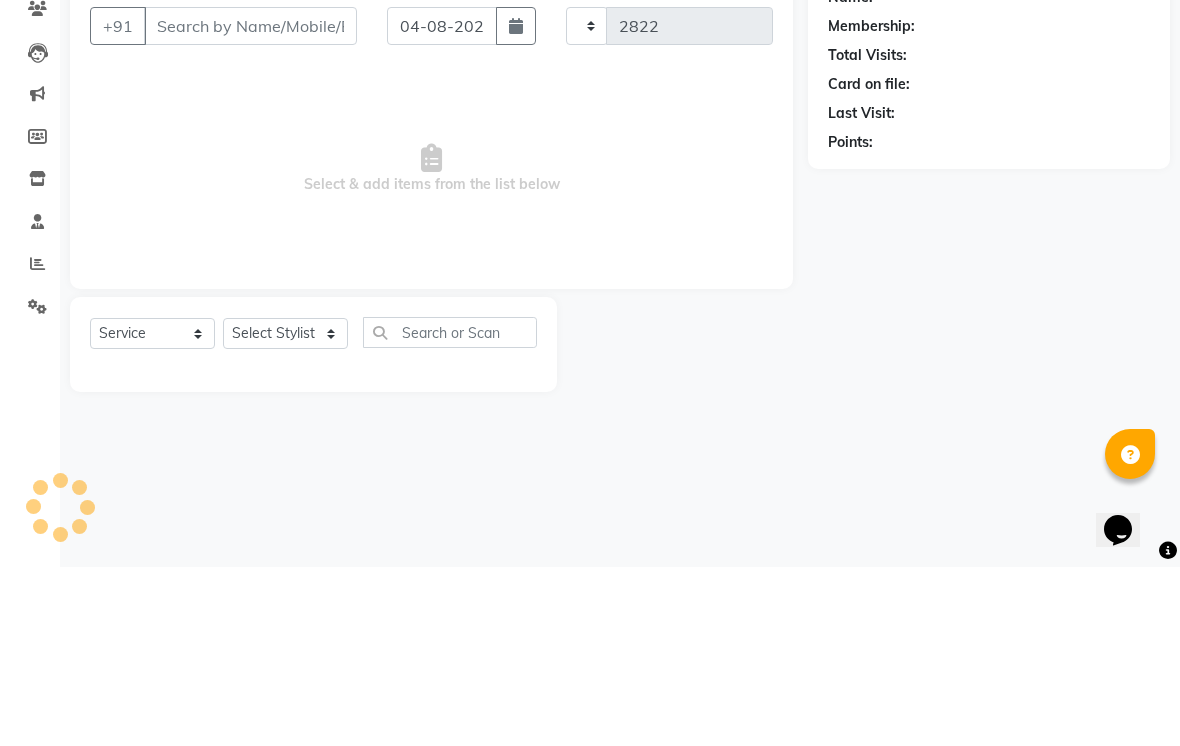 select on "4969" 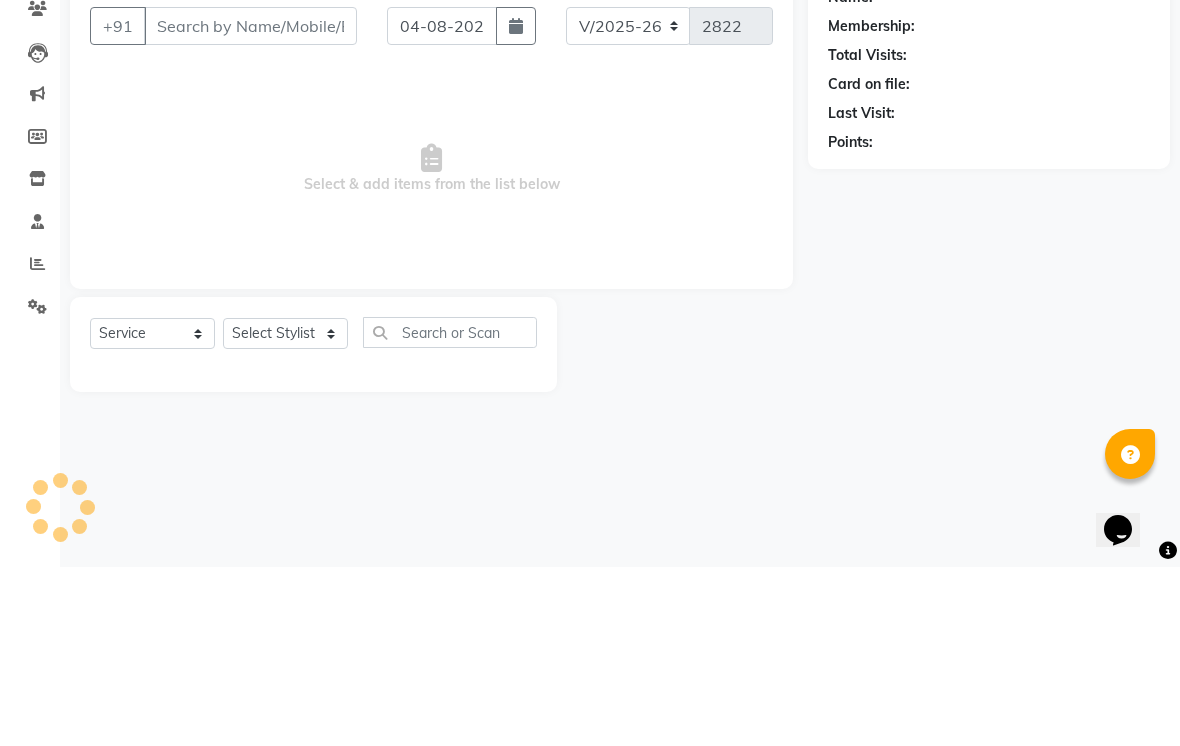 click on "Client" at bounding box center [250, 205] 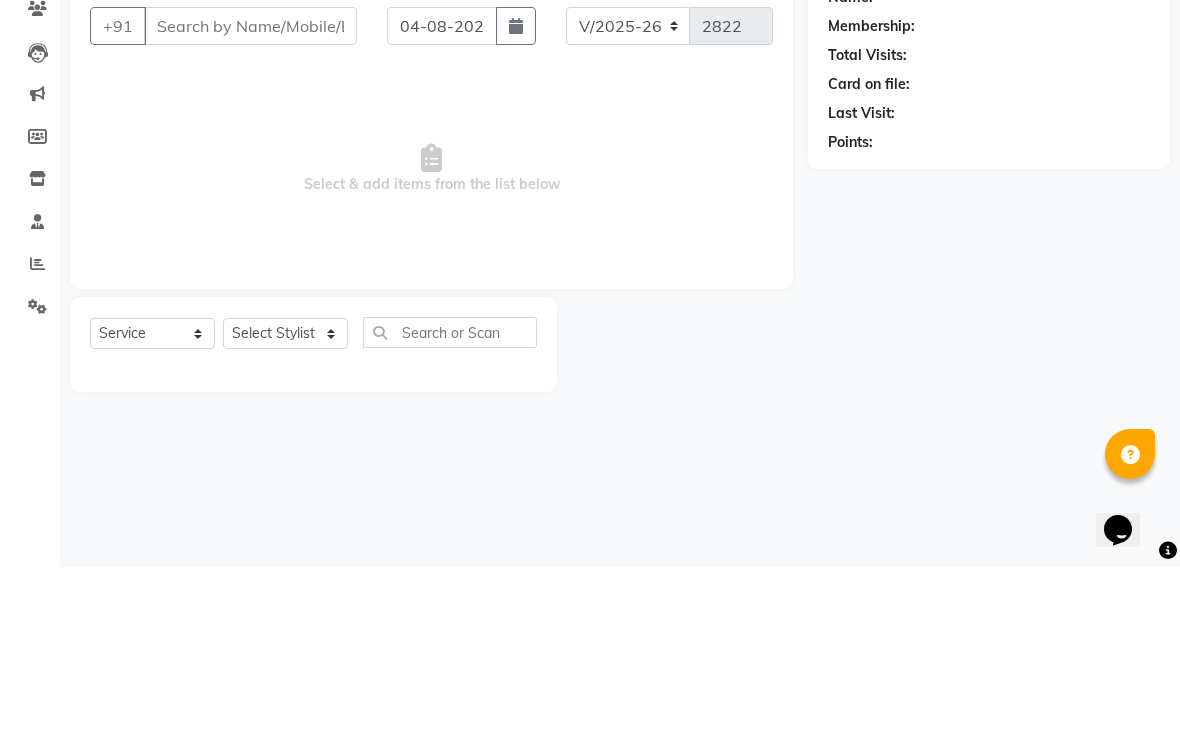 click on "Client" at bounding box center (250, 205) 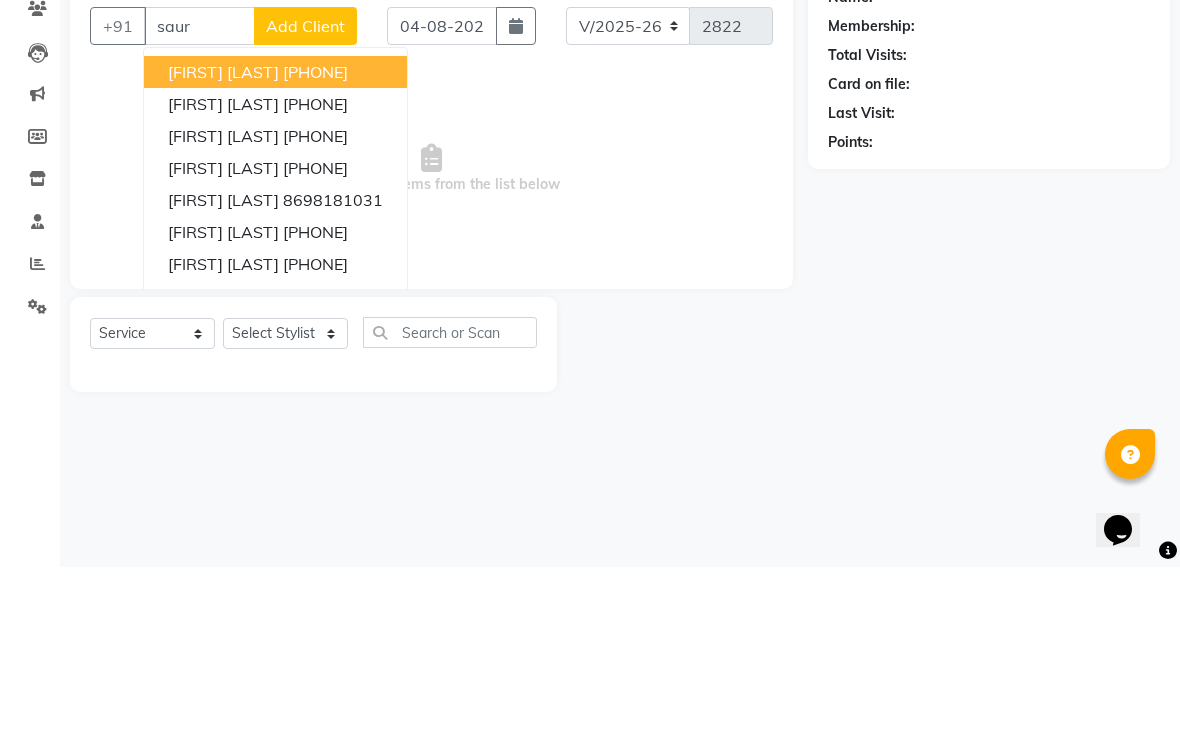 click on "Saurabh Gore" at bounding box center (223, 379) 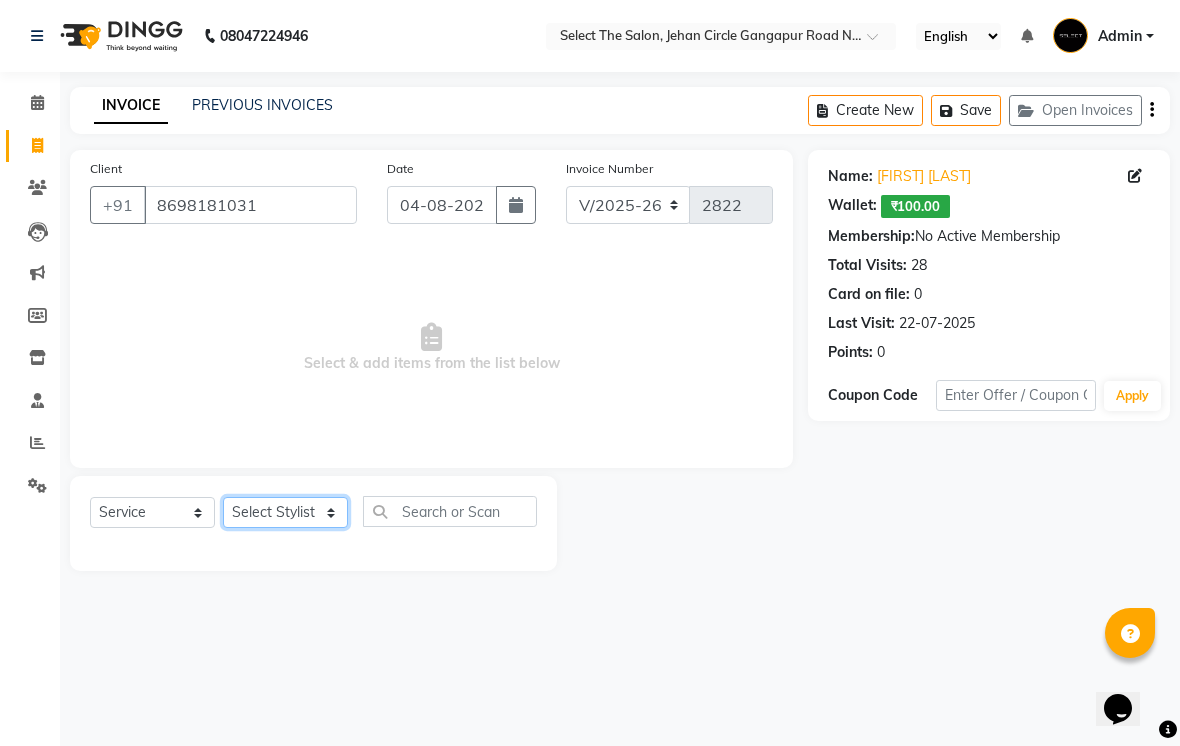 click on "Select Stylist Abhishek  Akshay  Bhumi  Kasak Pooja  Poonam  Sachin Wagh  Sarthak  Siddhika  Venkatesh warule Yogeshwari" 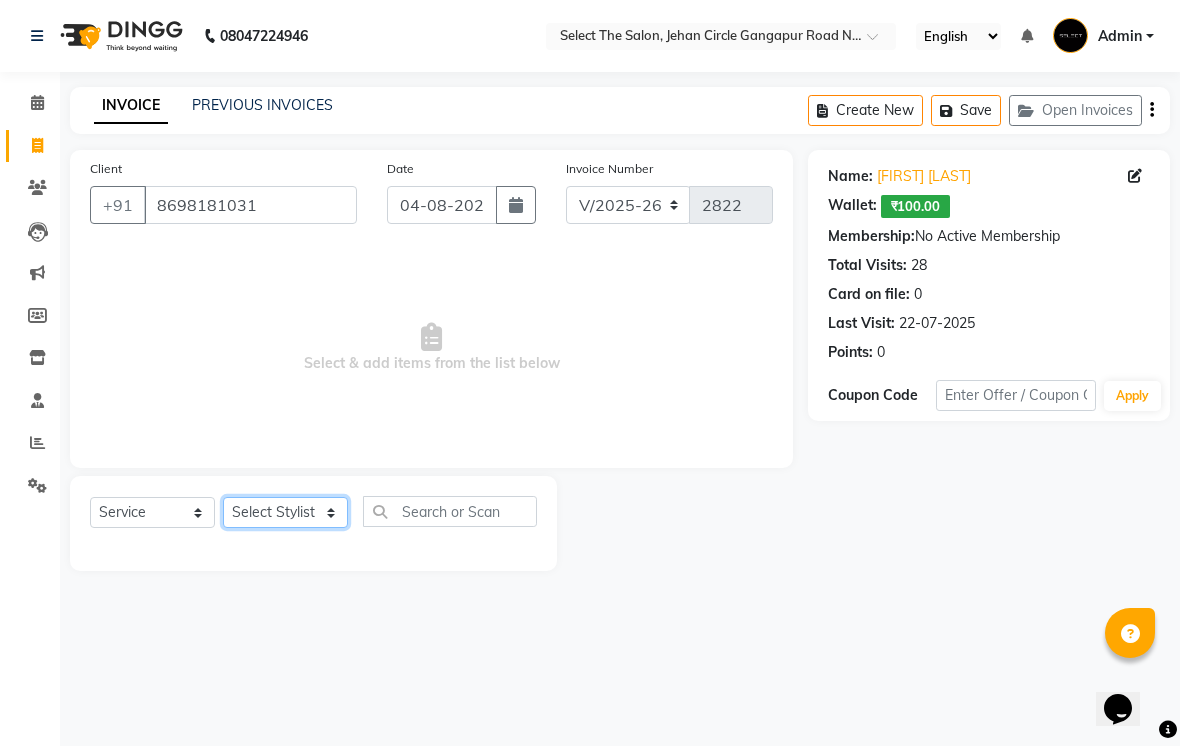 select on "58559" 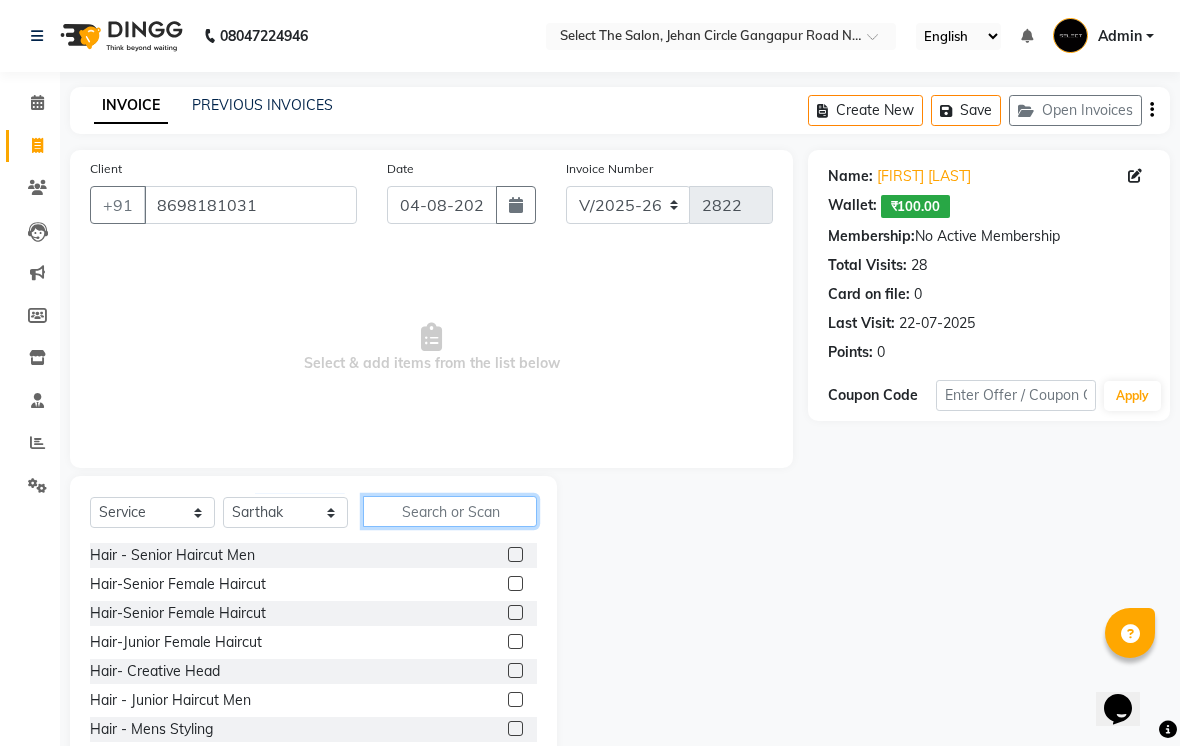 click 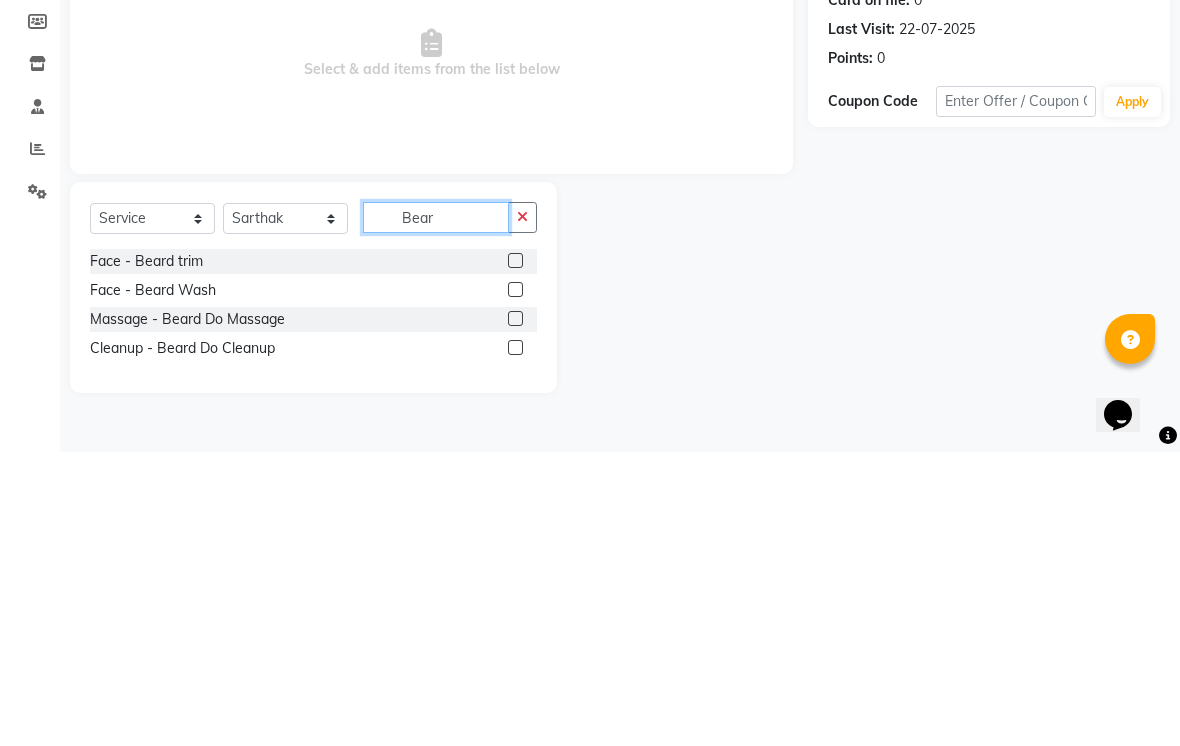 type on "Bear" 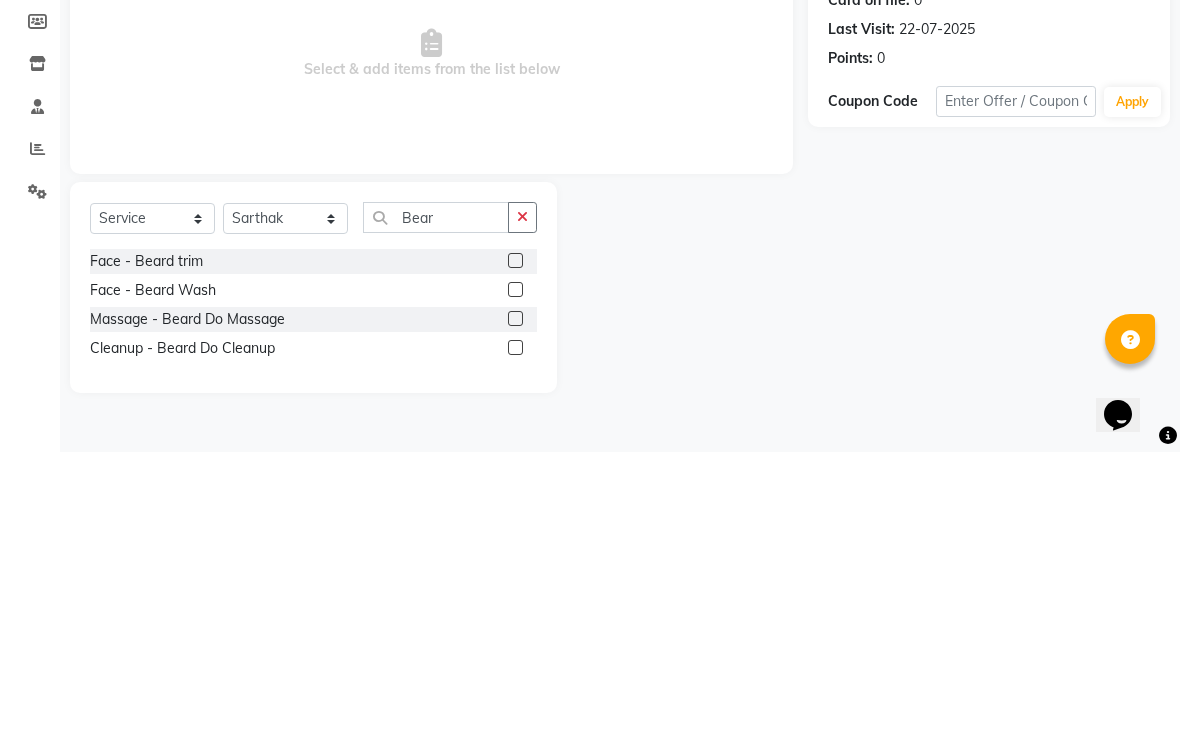click on "Face - Beard trim" 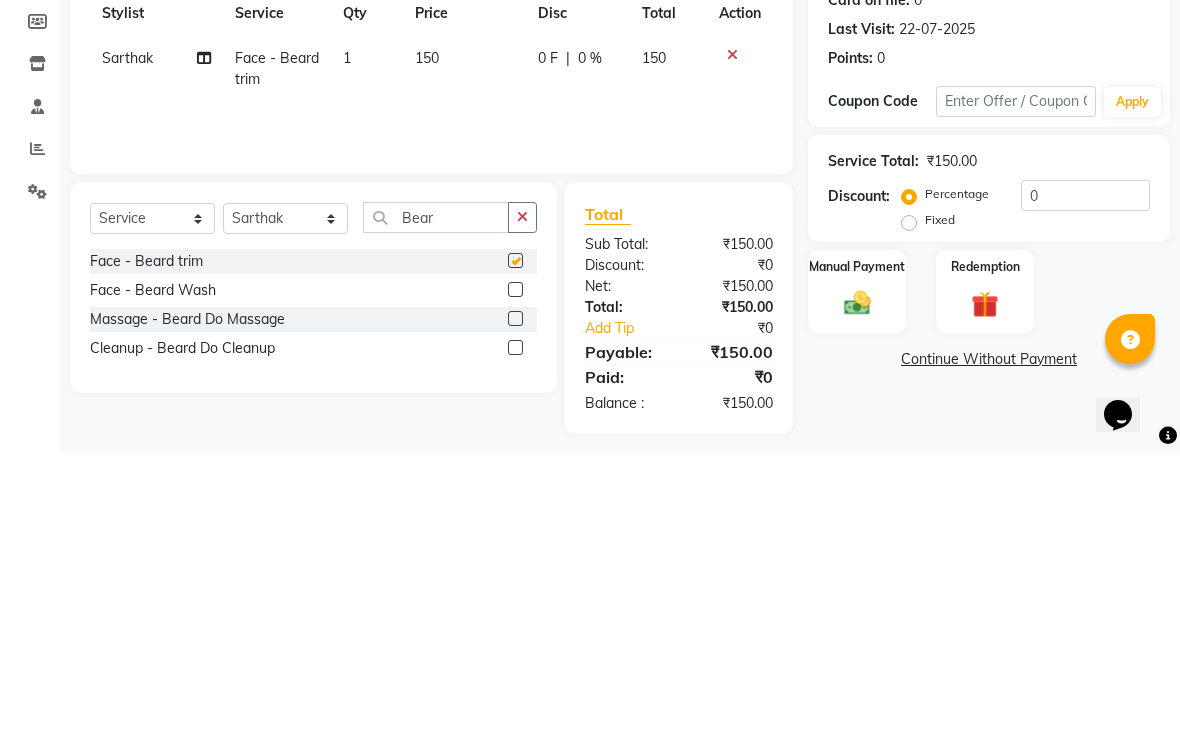 scroll, scrollTop: 40, scrollLeft: 0, axis: vertical 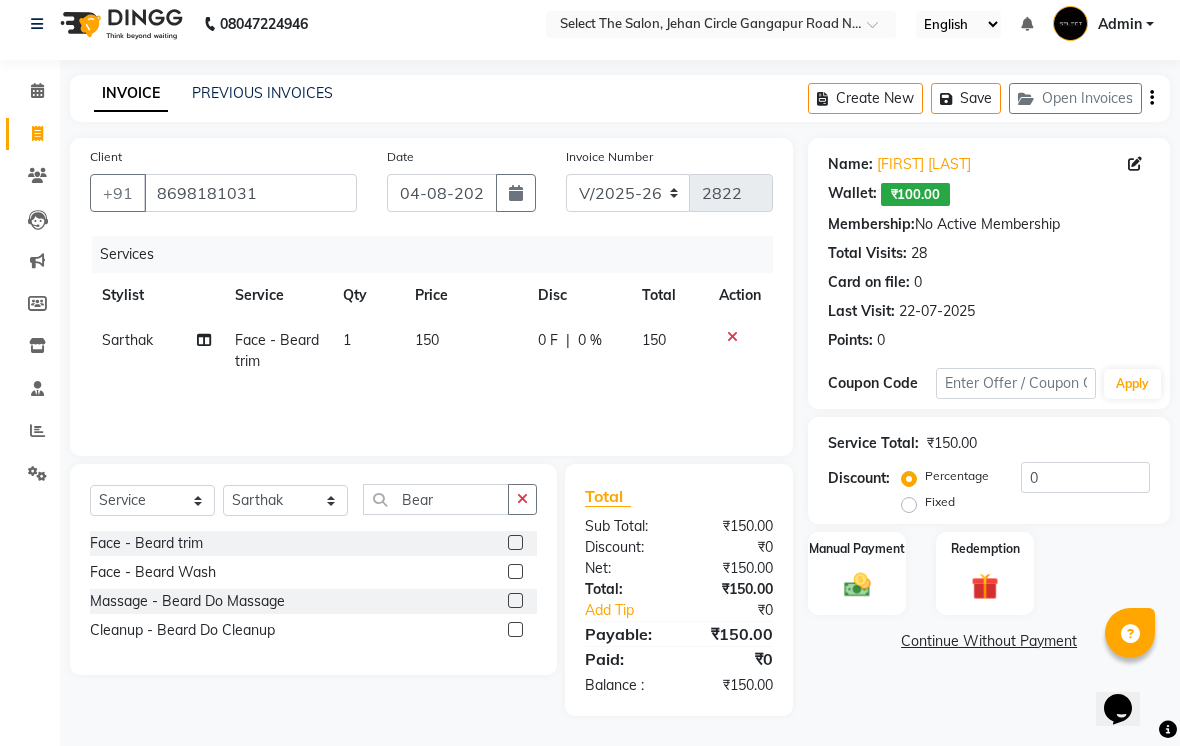 checkbox on "false" 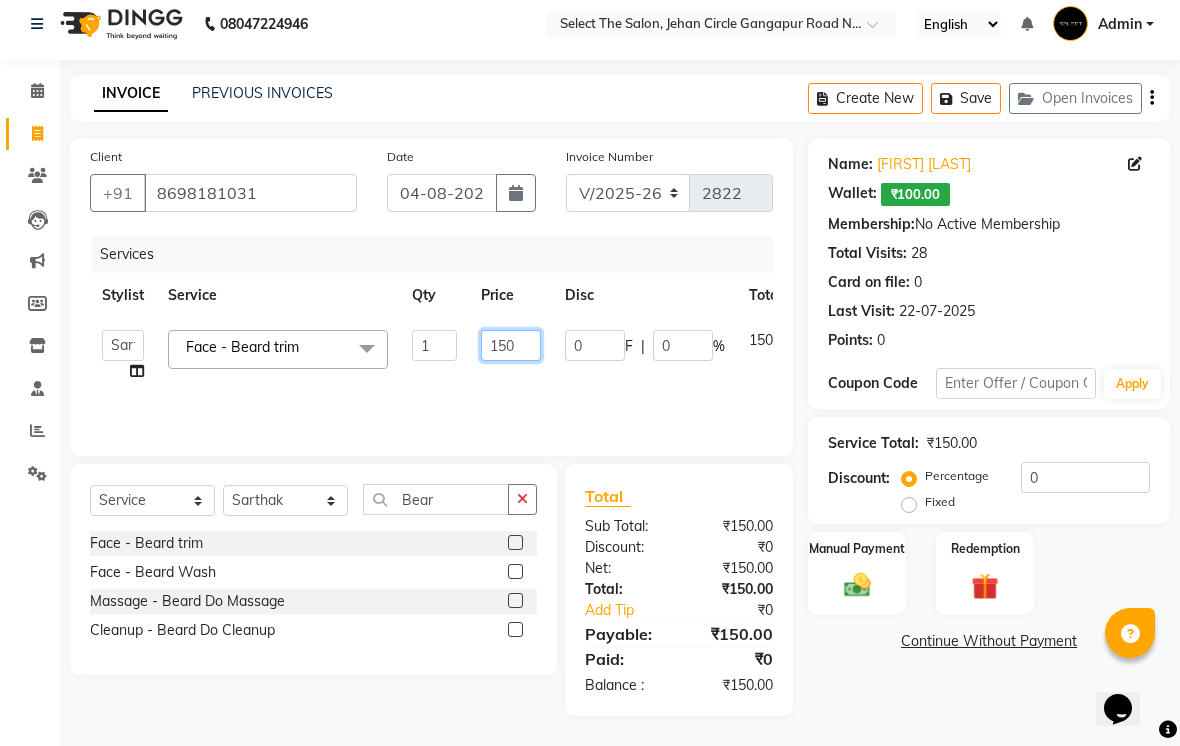 click on "150" 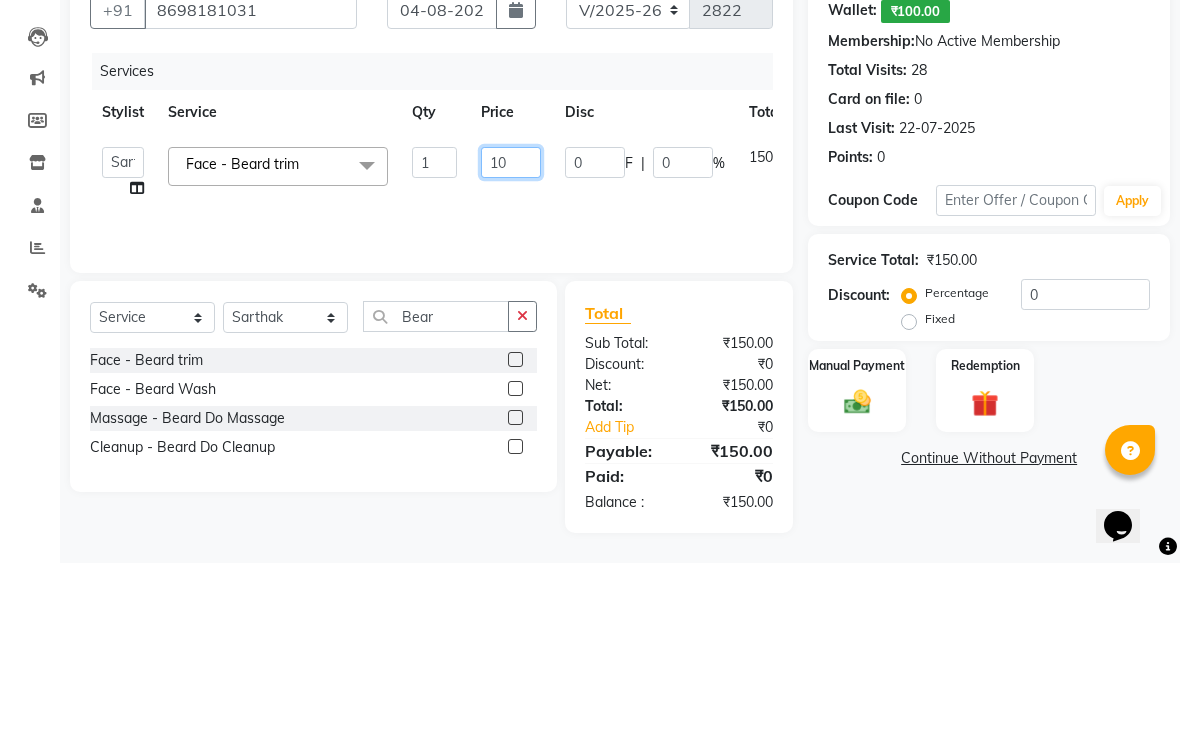 type on "100" 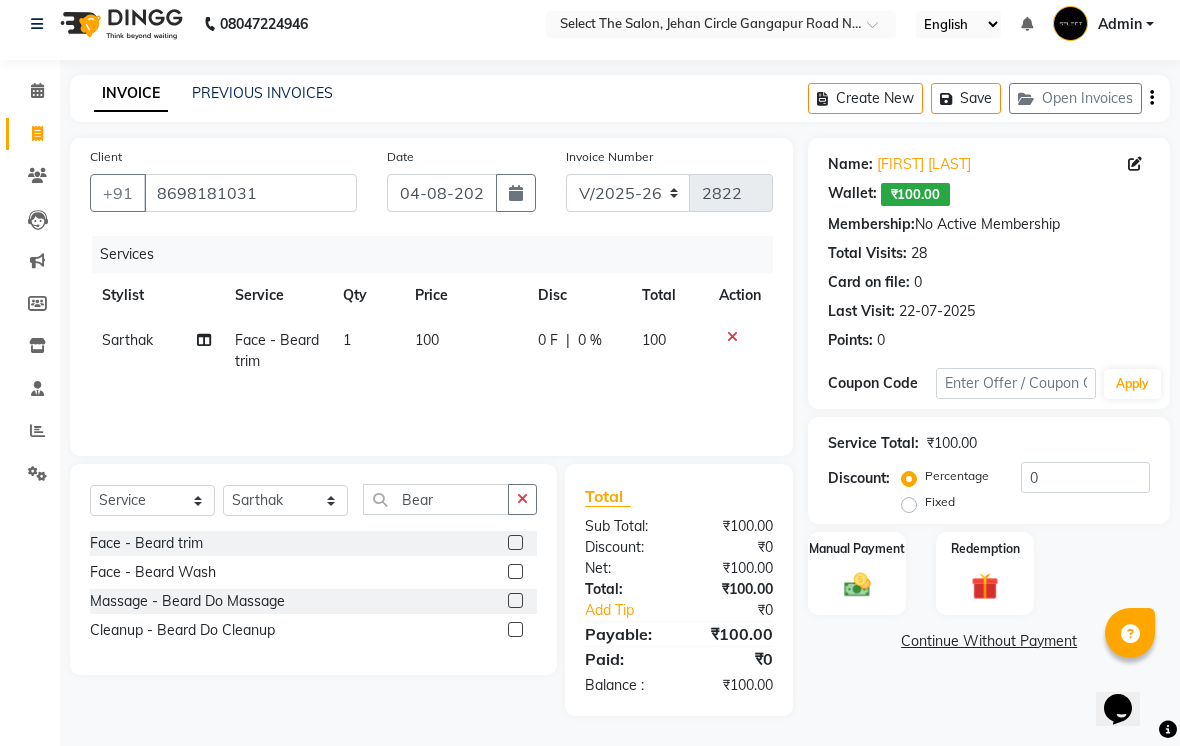 click 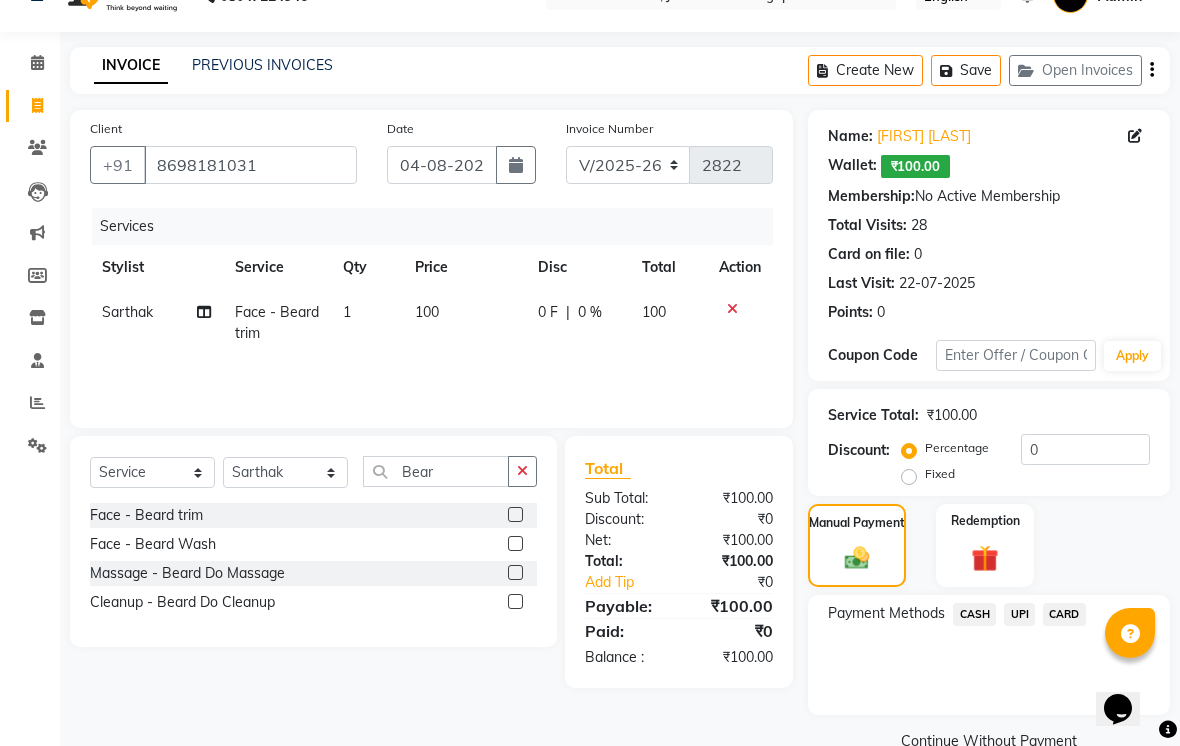 click on "Save" 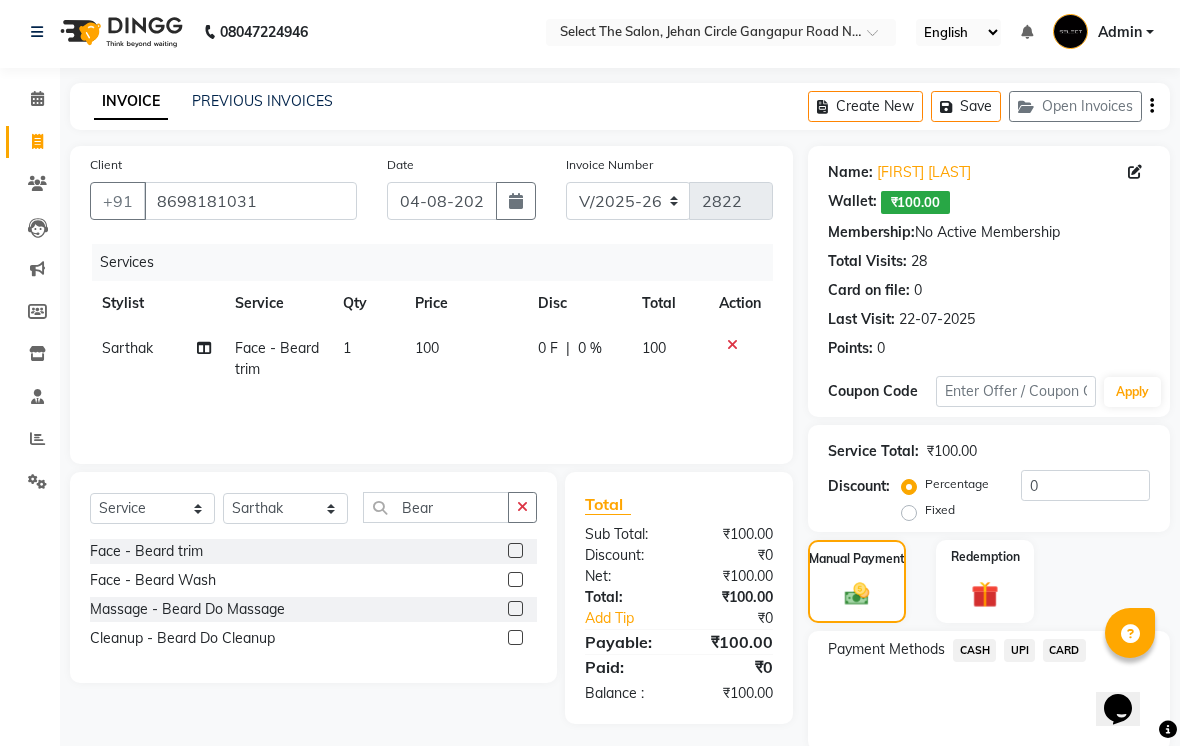 scroll, scrollTop: 0, scrollLeft: 0, axis: both 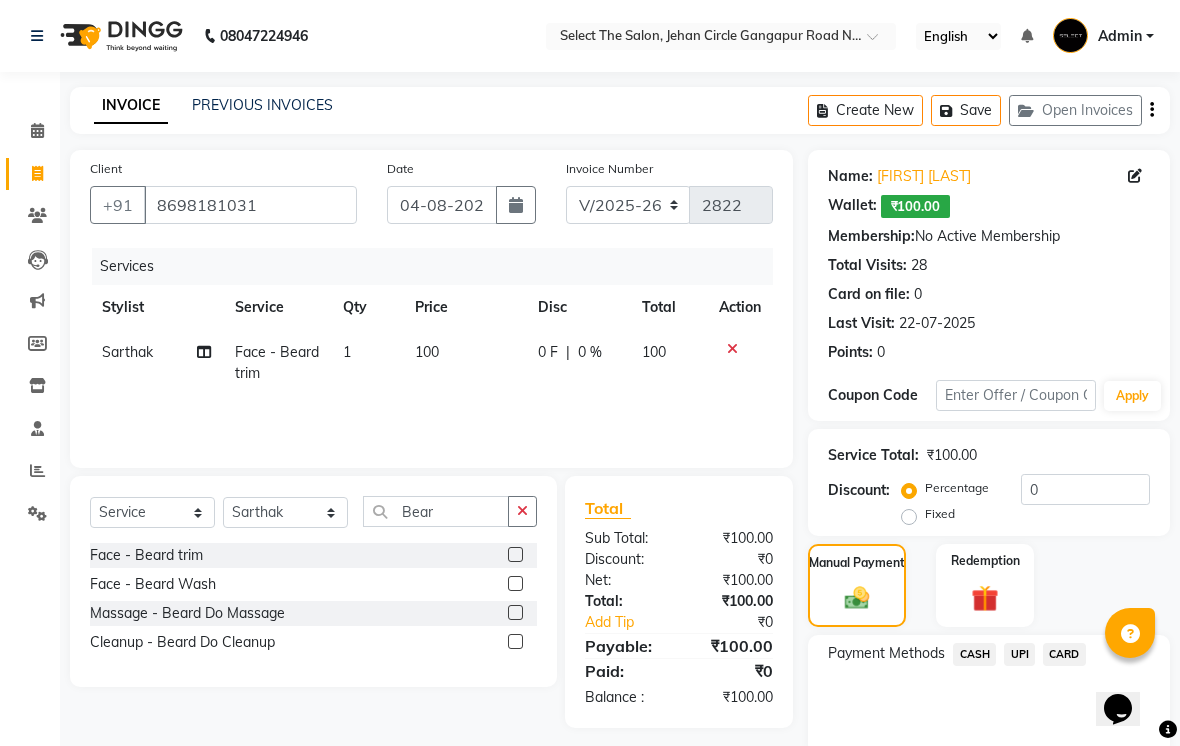 click 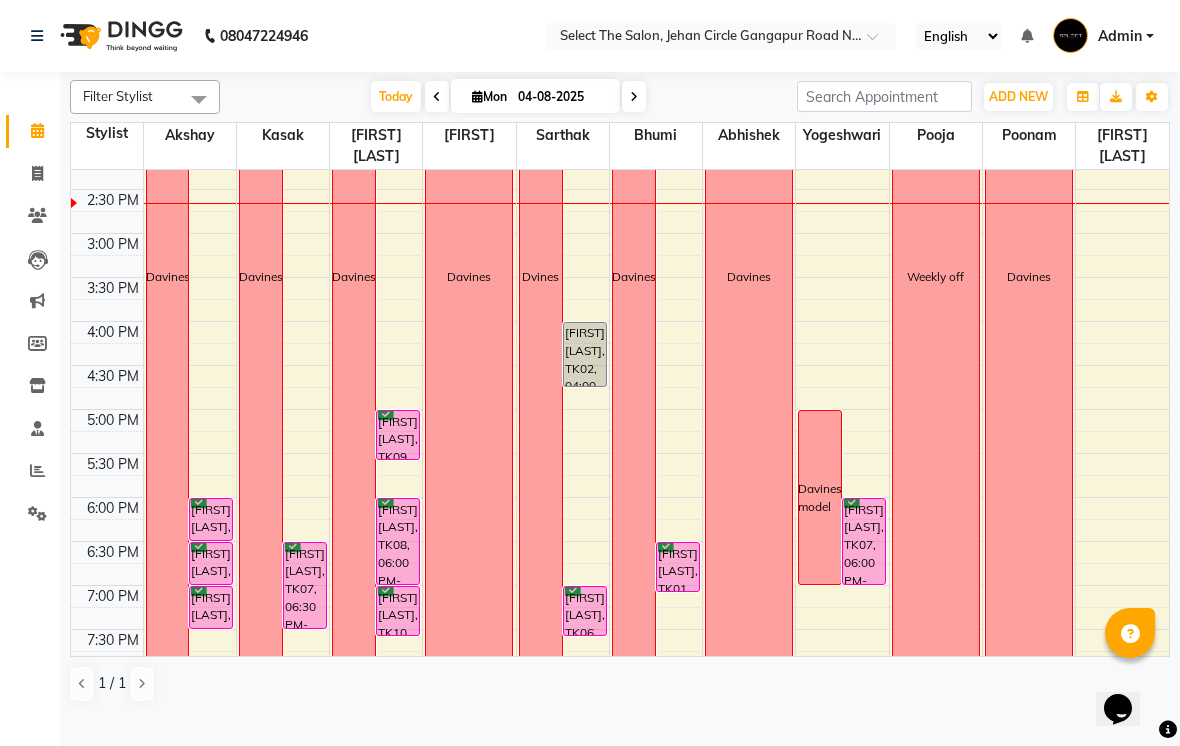scroll, scrollTop: 552, scrollLeft: 0, axis: vertical 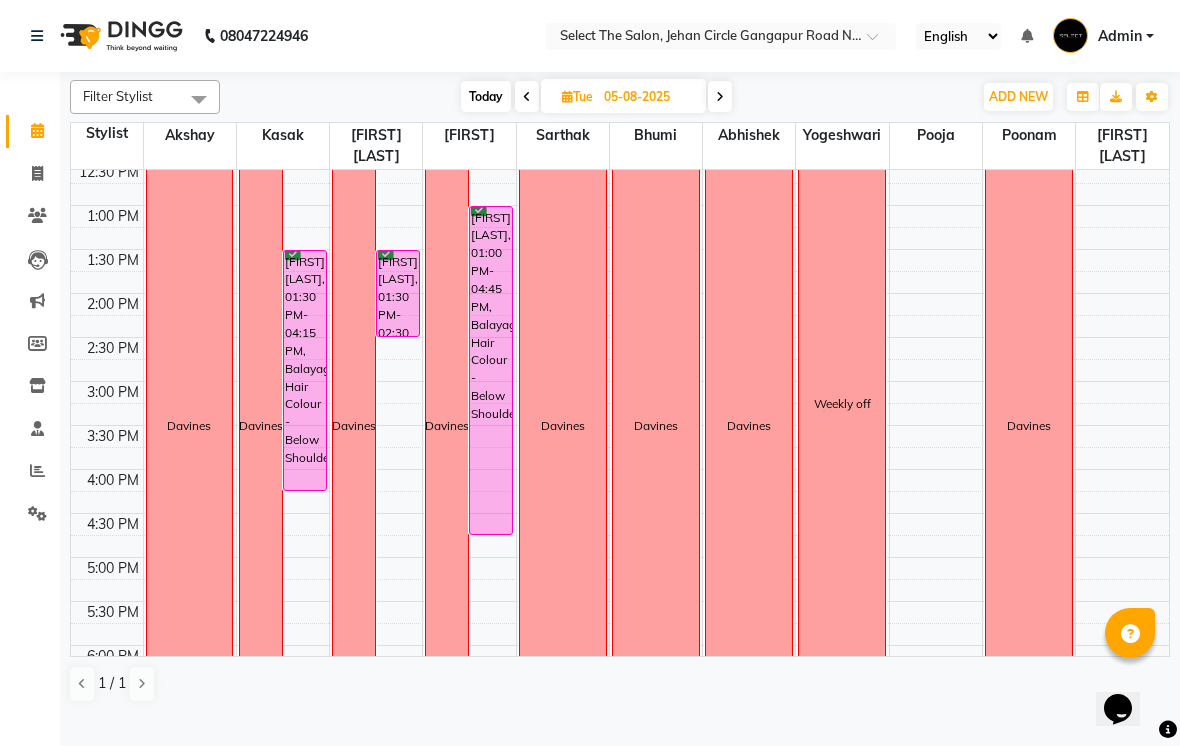 click on "Today" at bounding box center (486, 96) 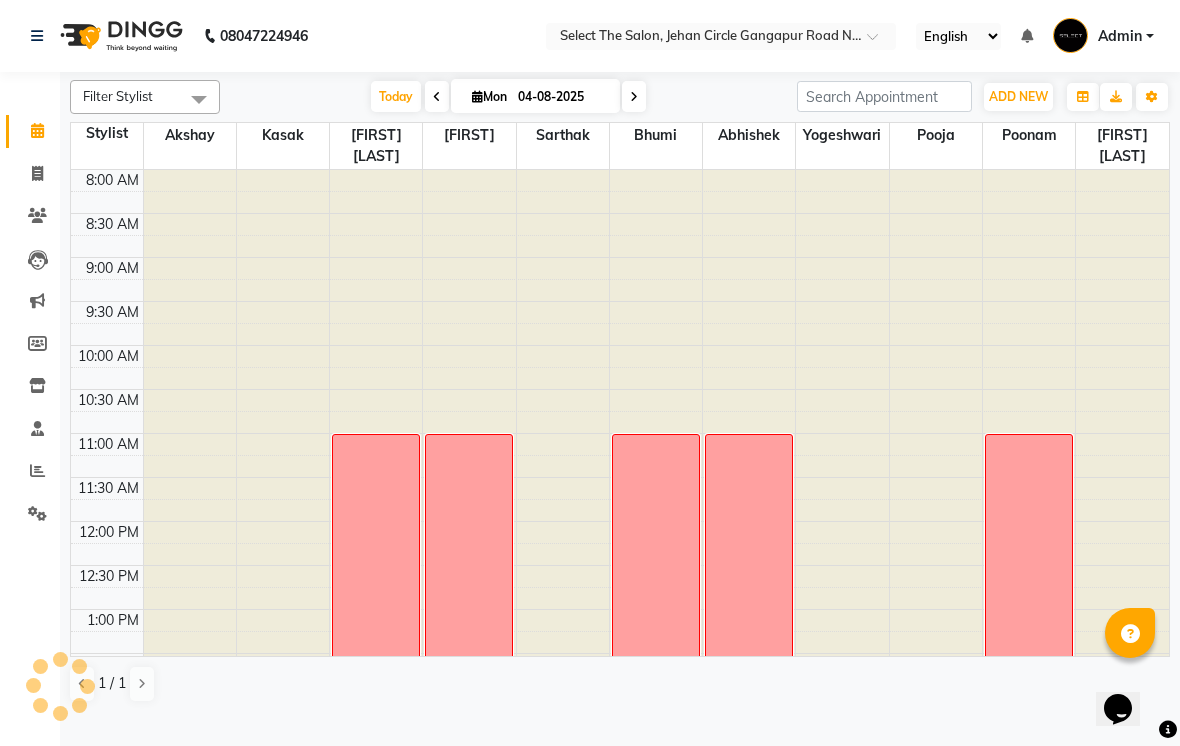 scroll, scrollTop: 529, scrollLeft: 0, axis: vertical 